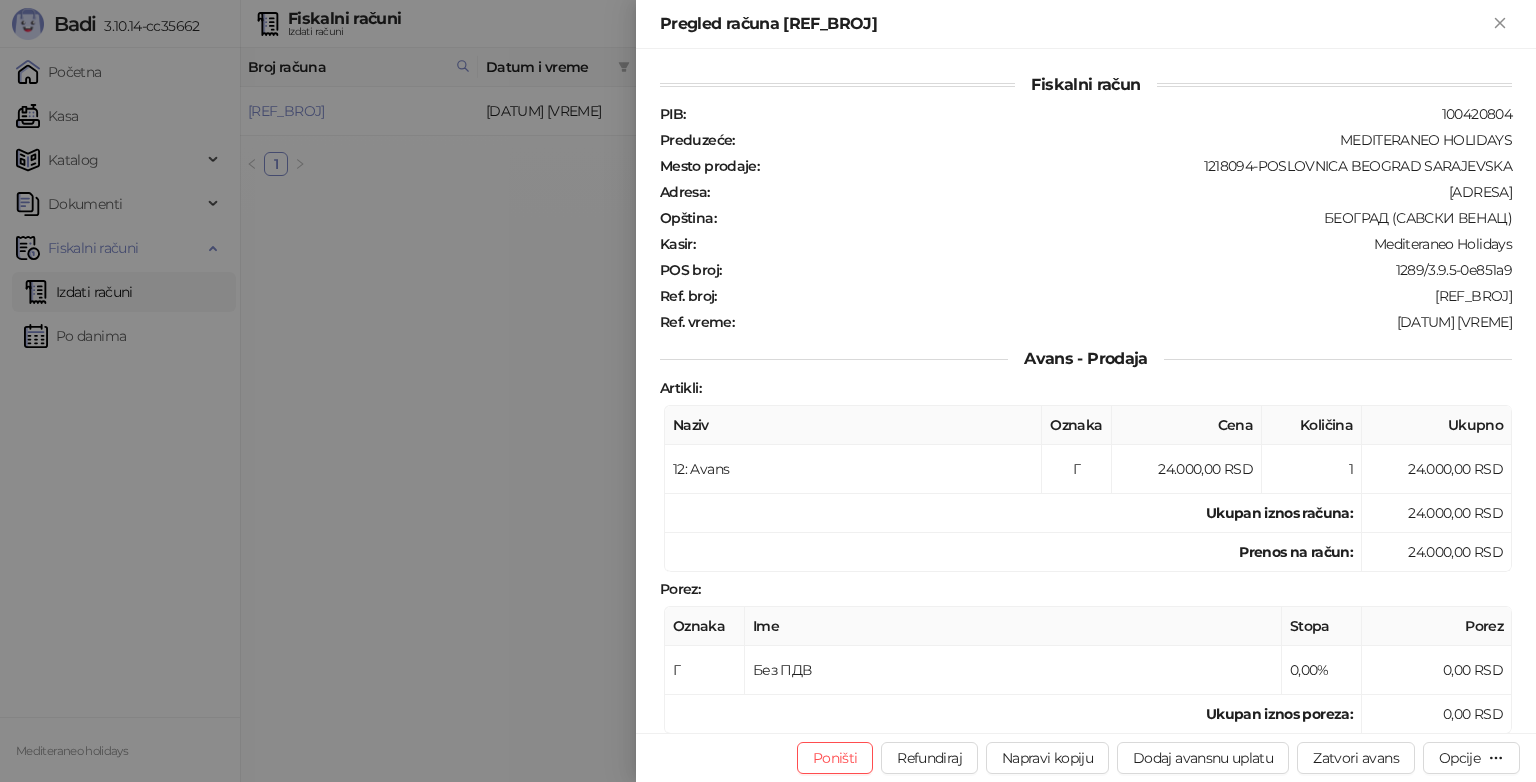 scroll, scrollTop: 0, scrollLeft: 0, axis: both 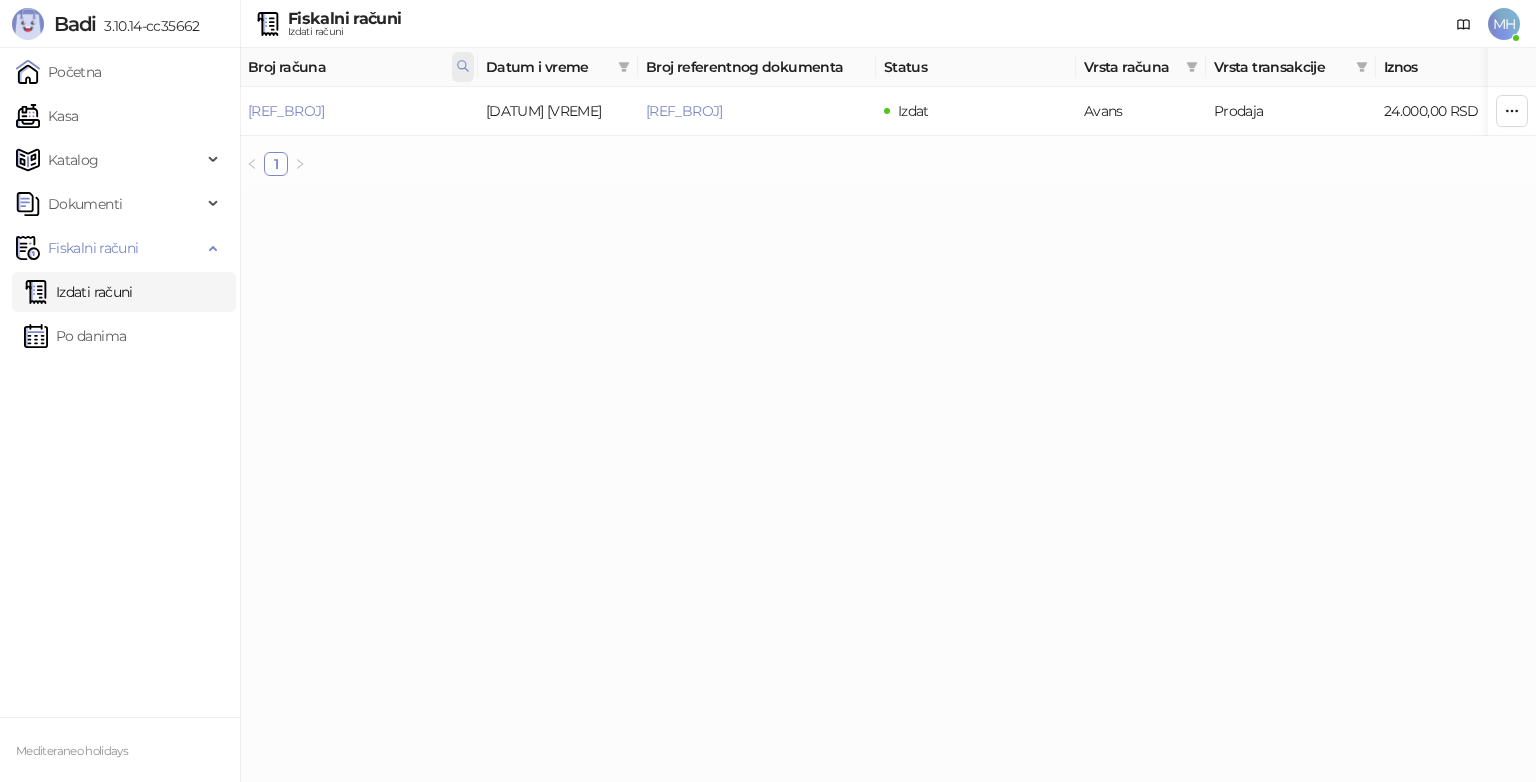 click 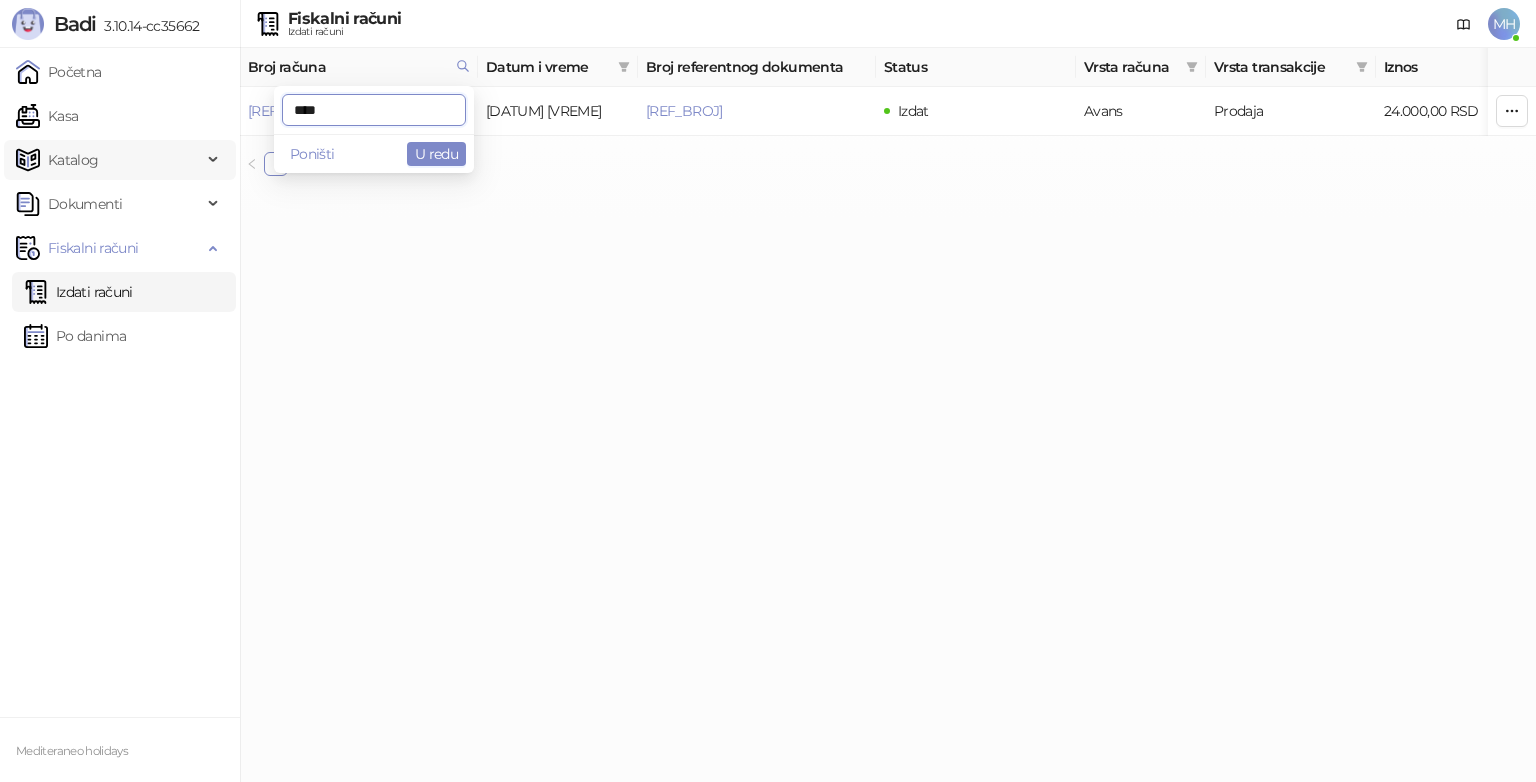 drag, startPoint x: 345, startPoint y: 117, endPoint x: 87, endPoint y: 151, distance: 260.23065 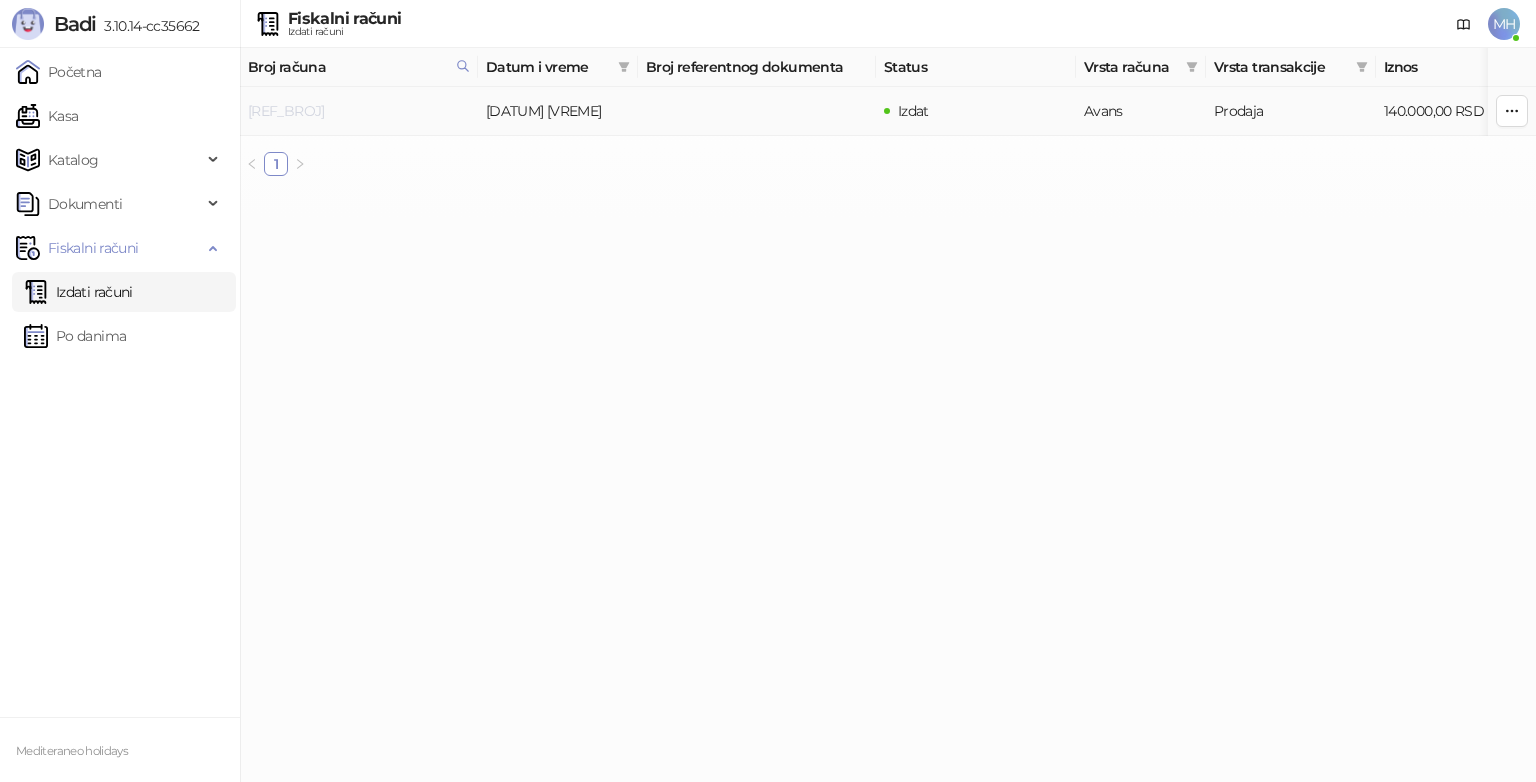 click on "[REF_BROJ]" at bounding box center (286, 111) 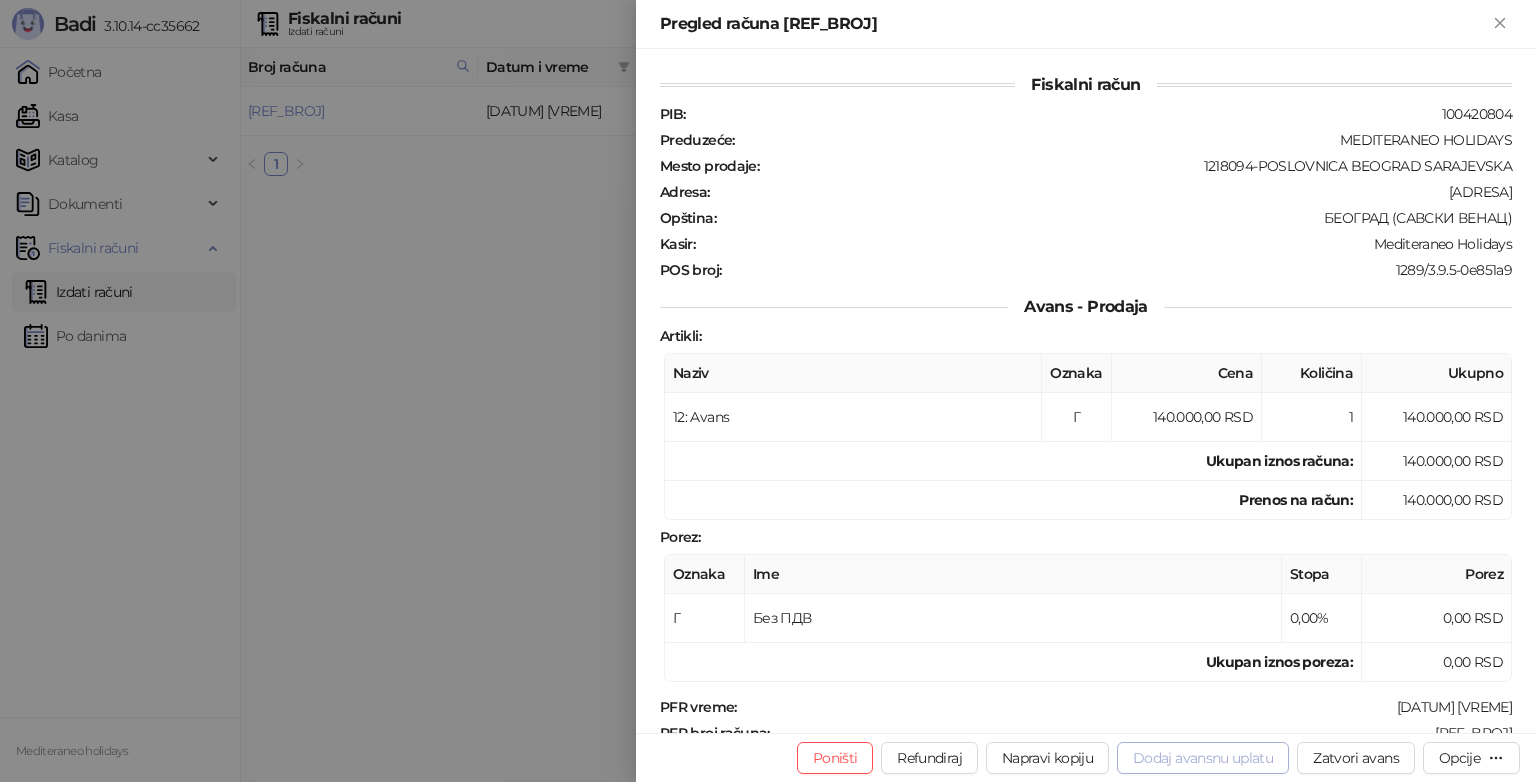 click on "Dodaj avansnu uplatu" at bounding box center [1203, 758] 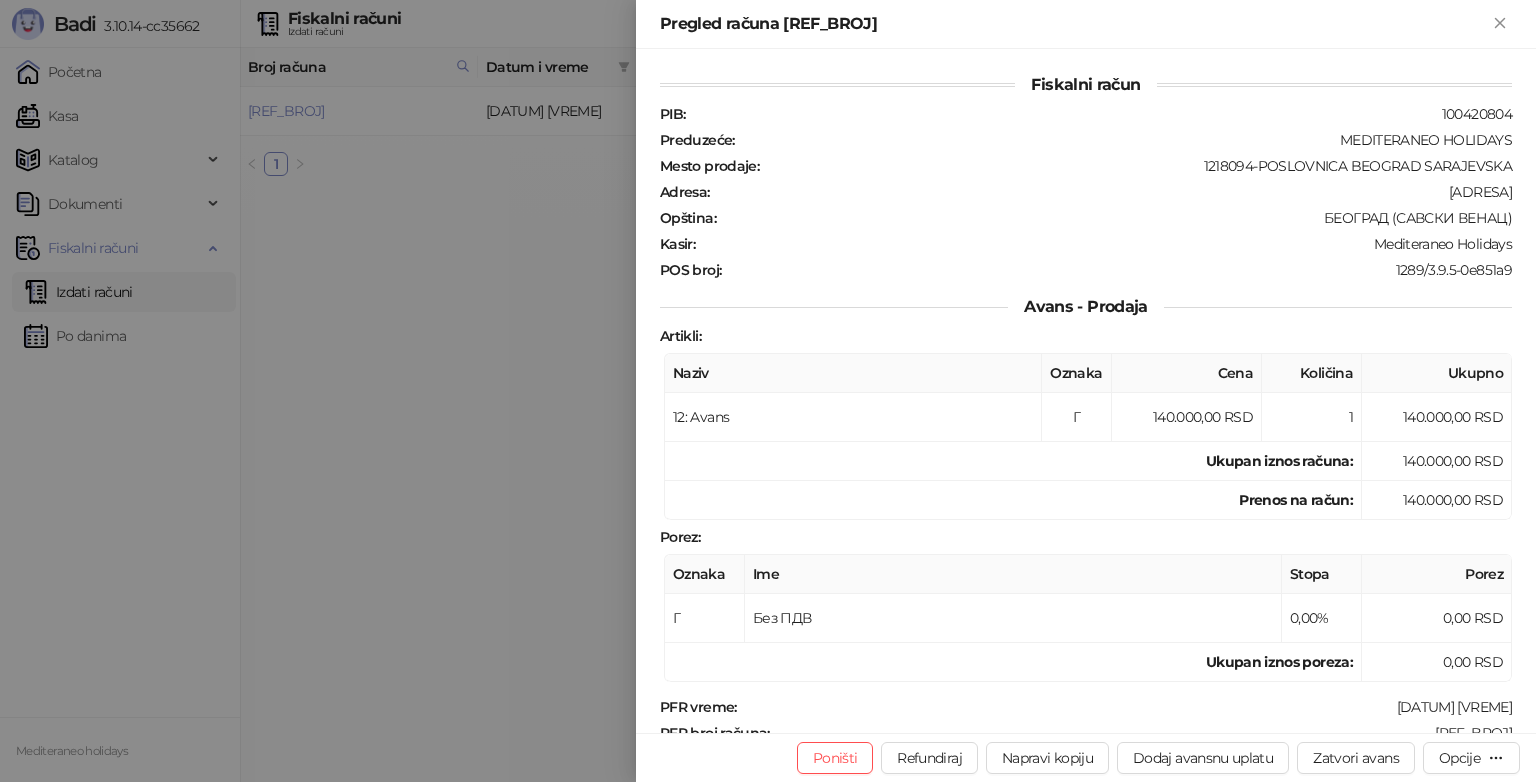 type on "**********" 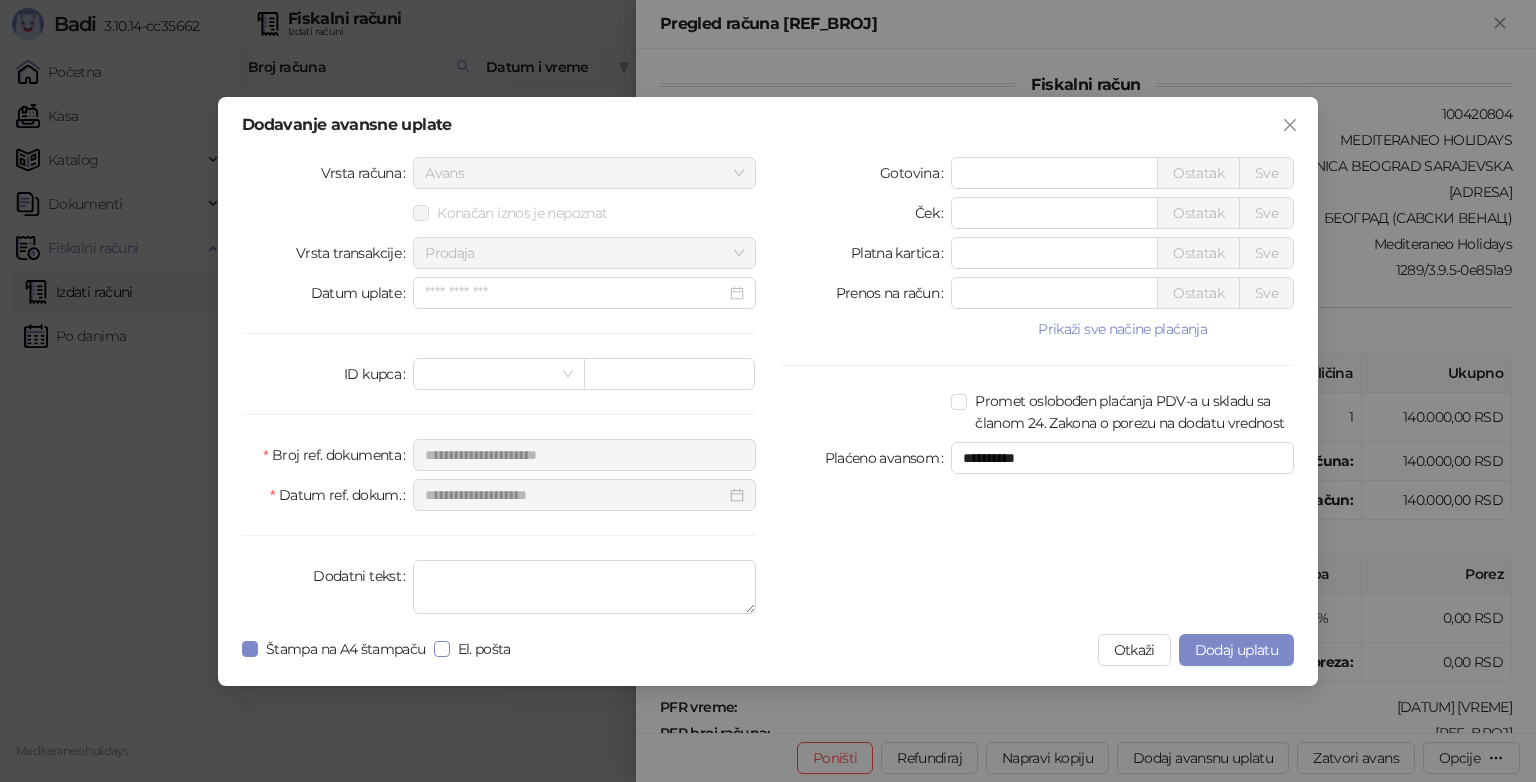 click on "El. pošta" at bounding box center [484, 649] 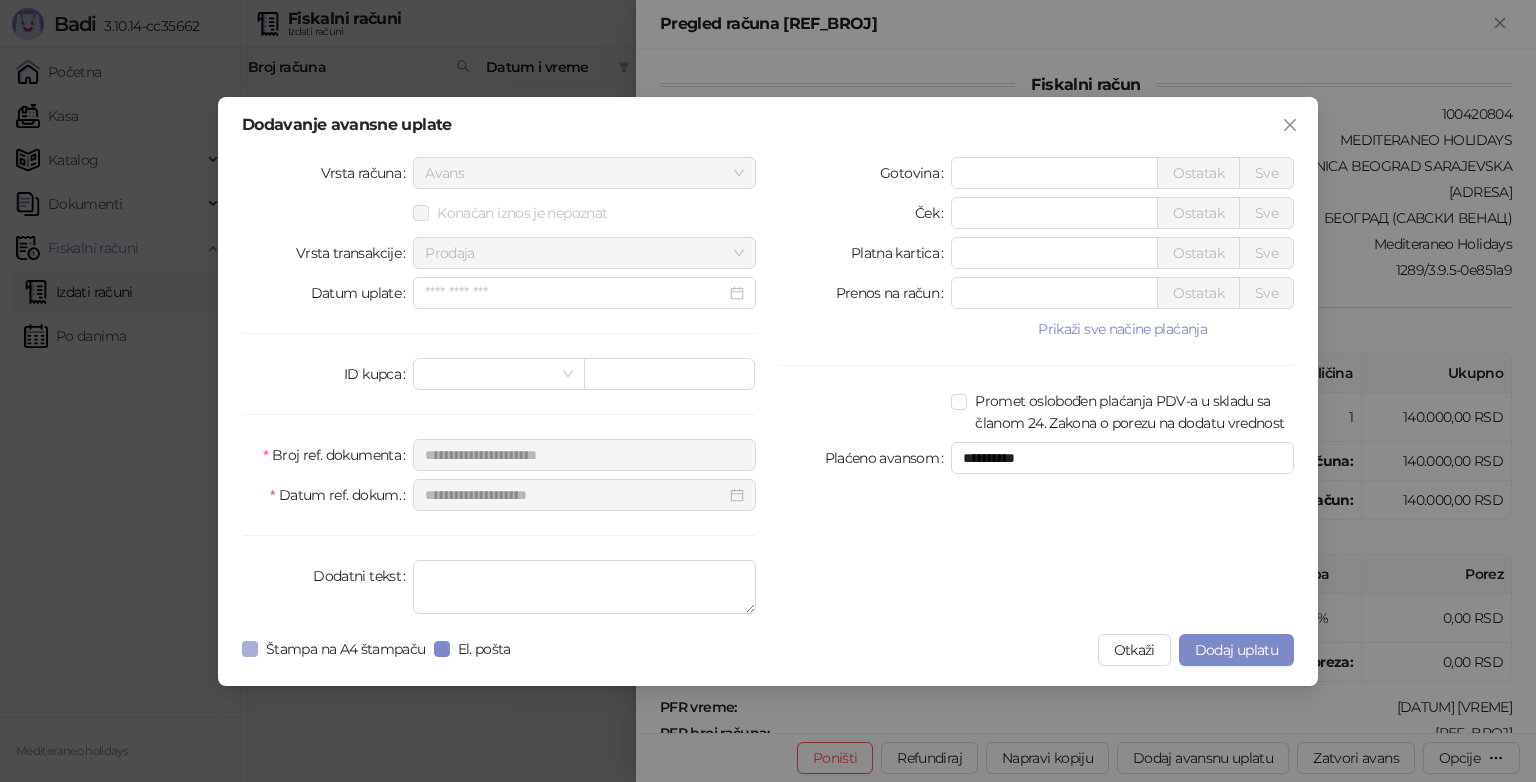 click on "Štampa na A4 štampaču" at bounding box center (346, 649) 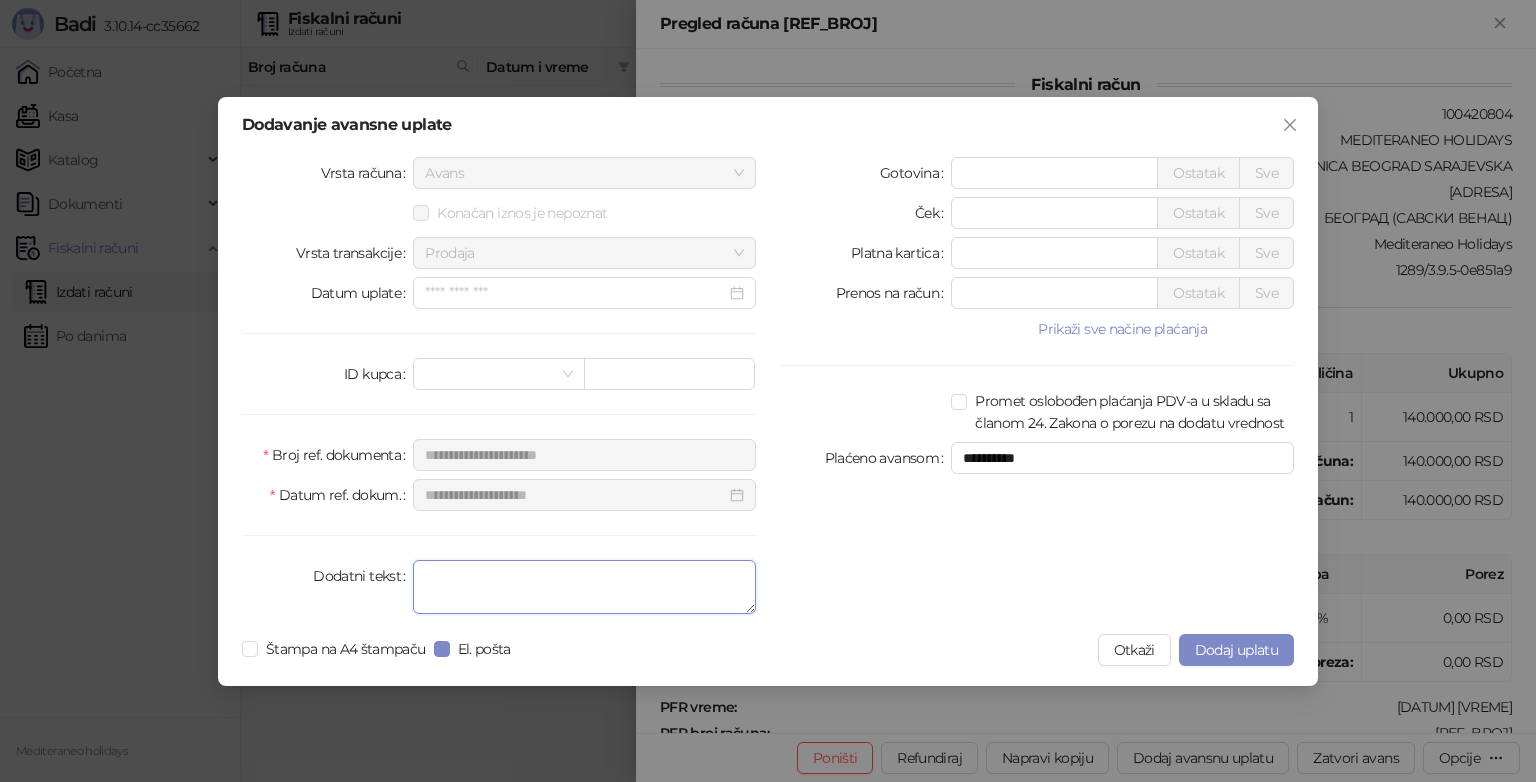 click on "Dodatni tekst" at bounding box center (584, 587) 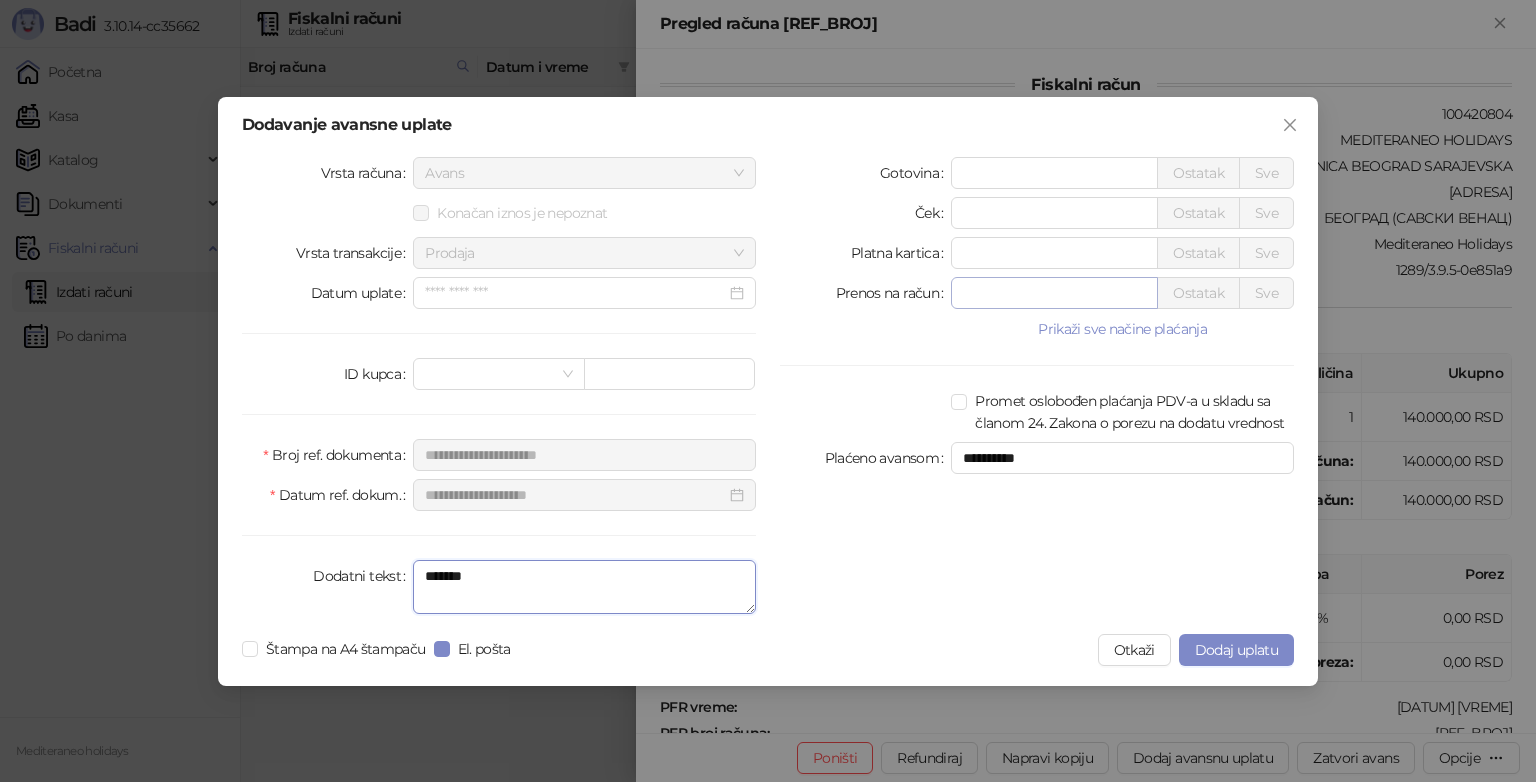 type on "*******" 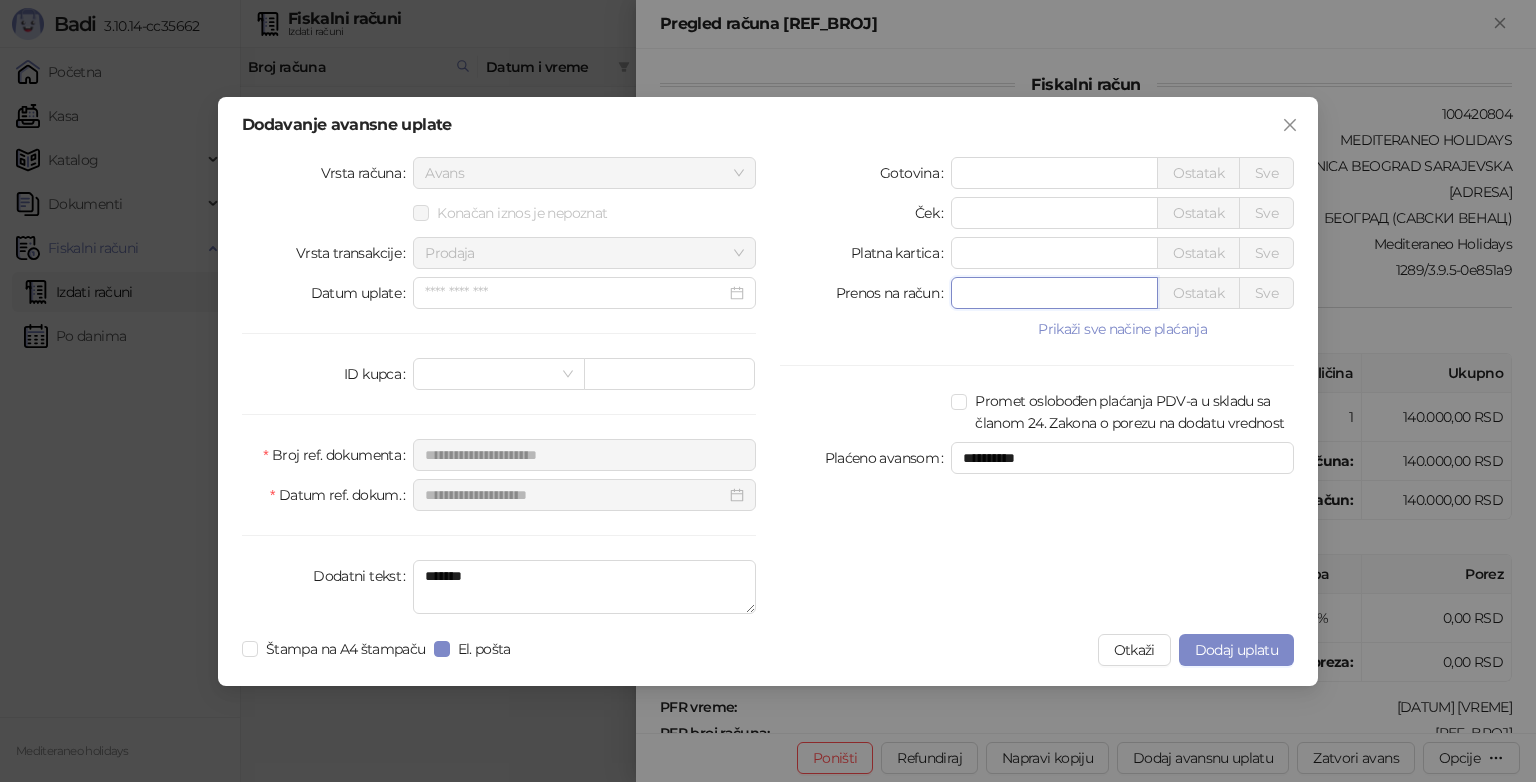 click on "*" at bounding box center (1054, 293) 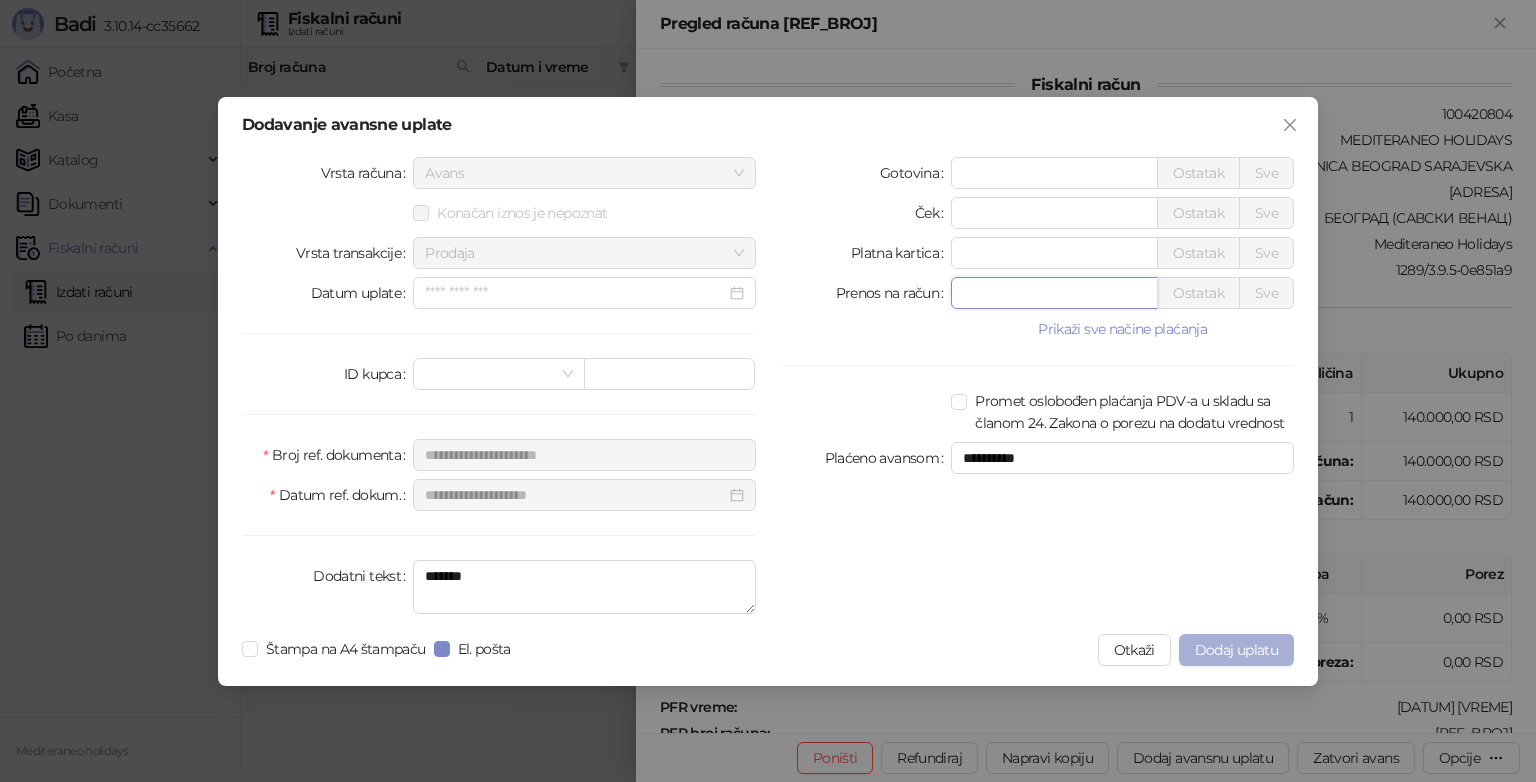 type on "*********" 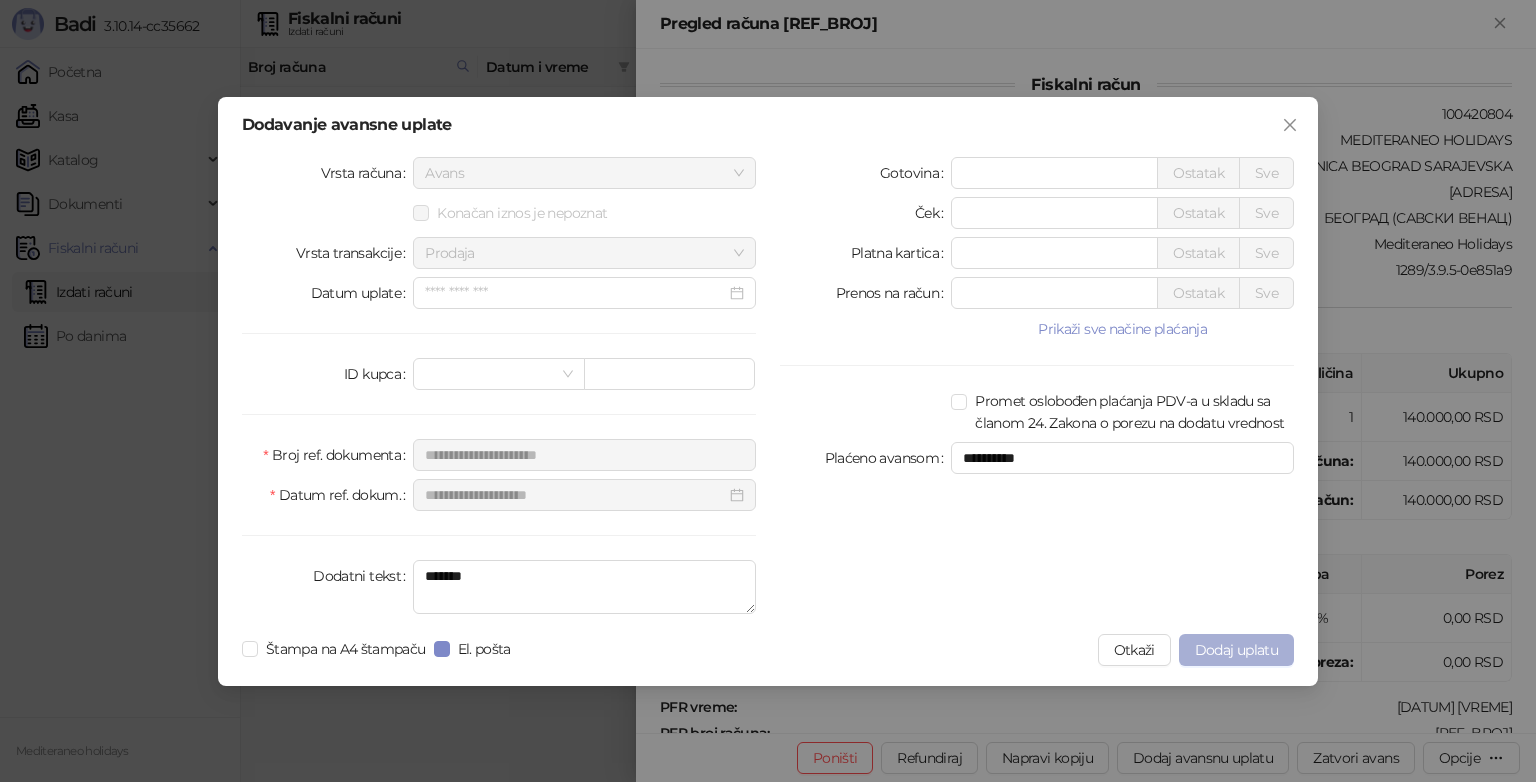 click on "Dodaj uplatu" at bounding box center [1236, 650] 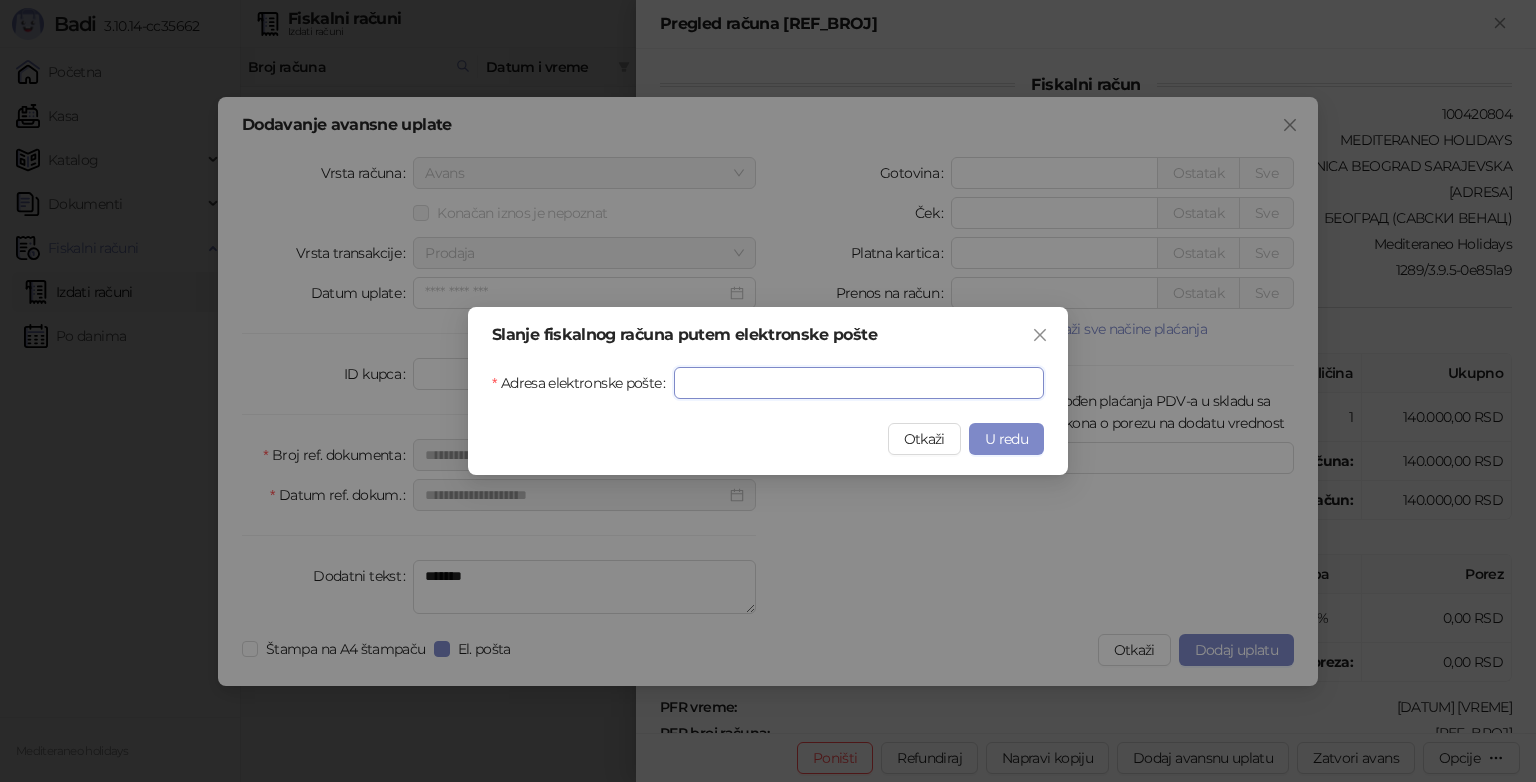 click on "Adresa elektronske pošte" at bounding box center (859, 383) 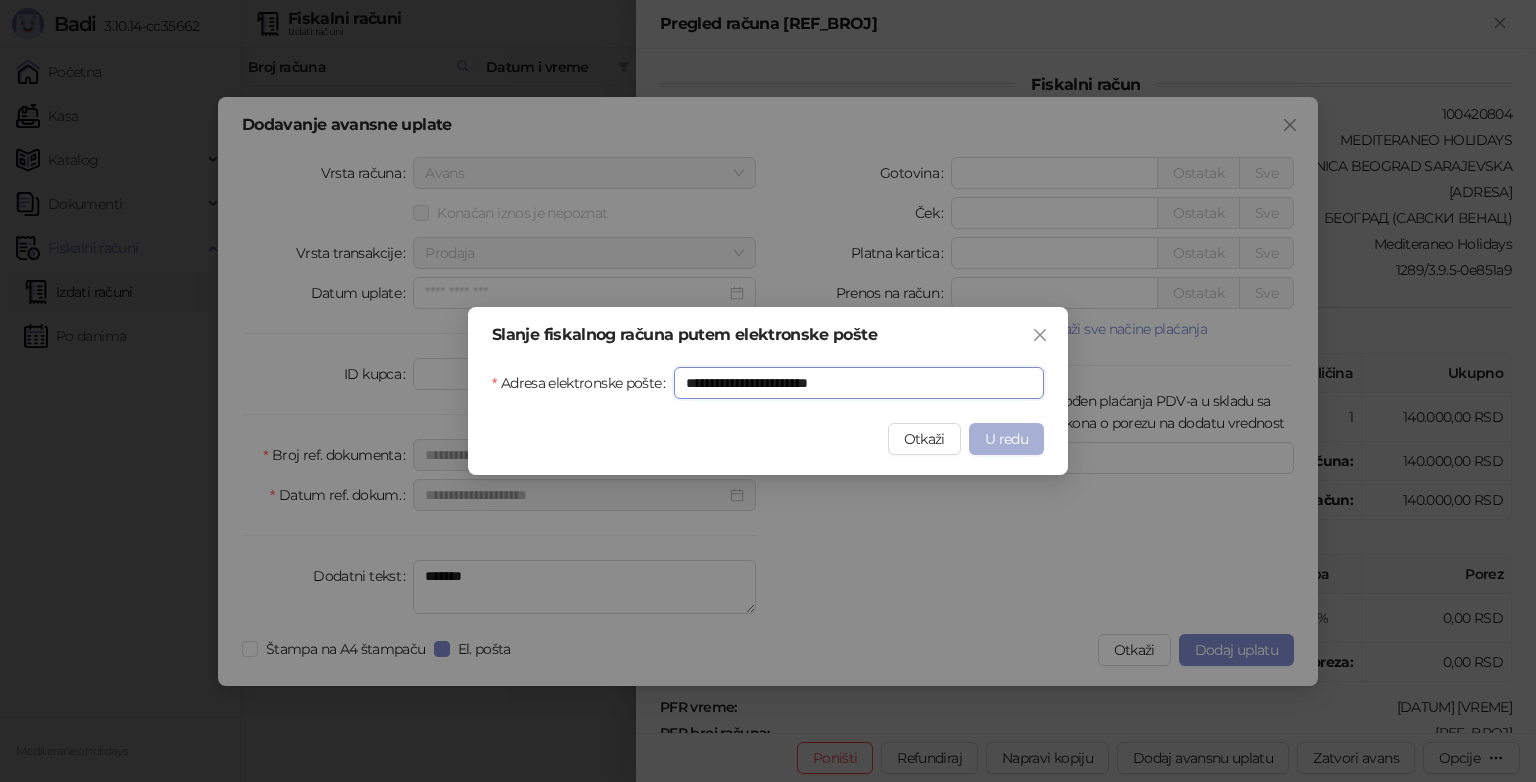 type on "**********" 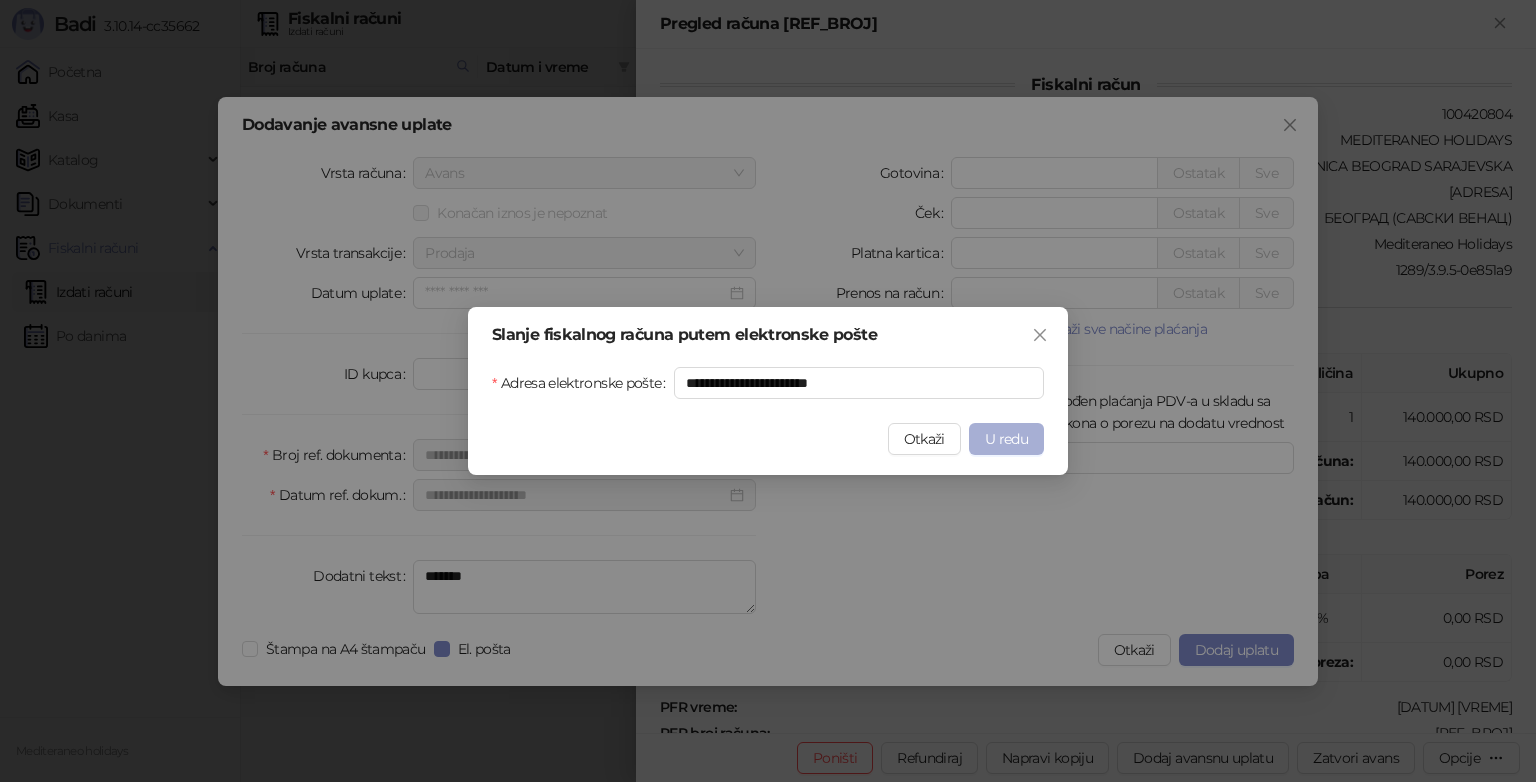 click on "U redu" at bounding box center [1006, 439] 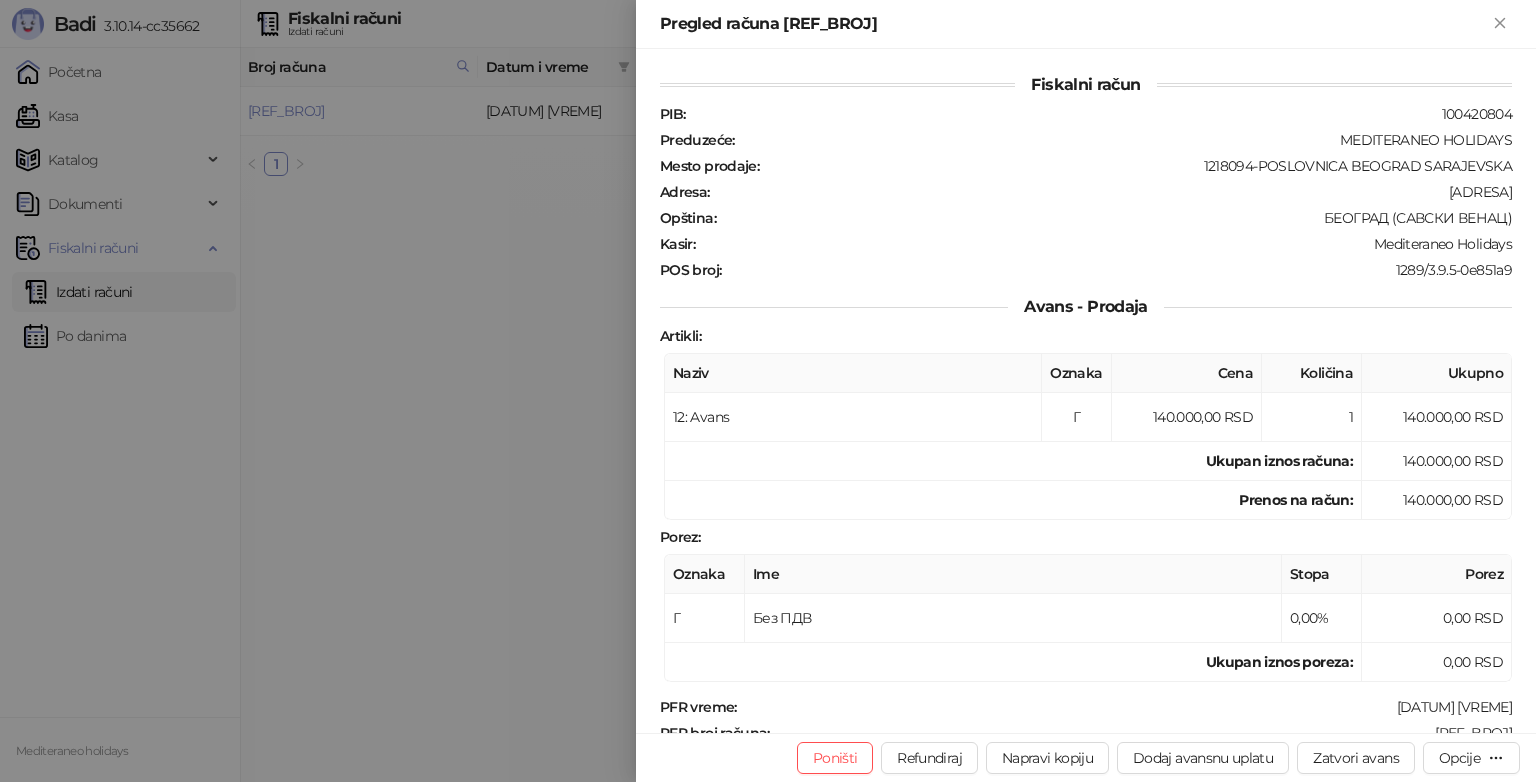 click at bounding box center [768, 391] 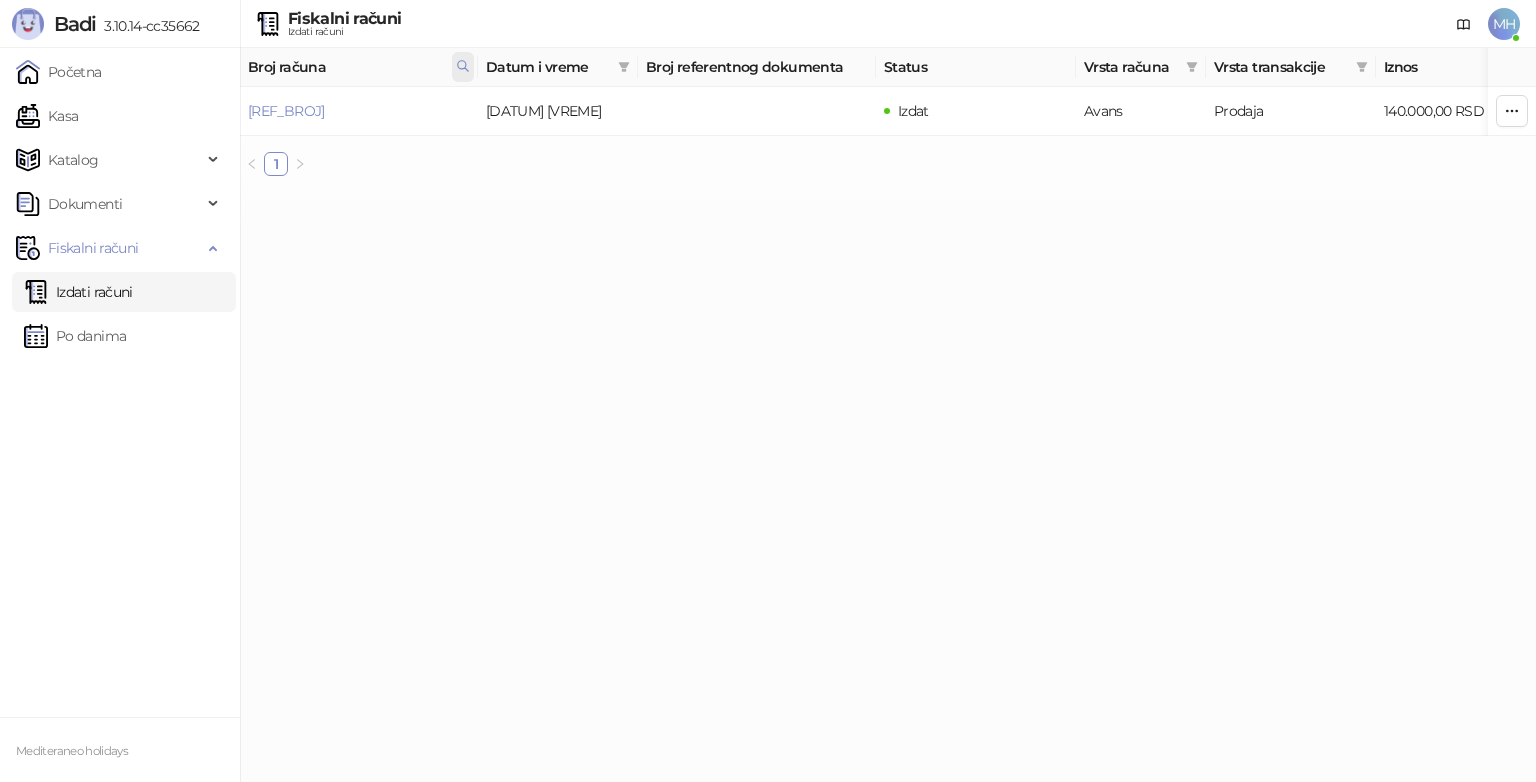 click 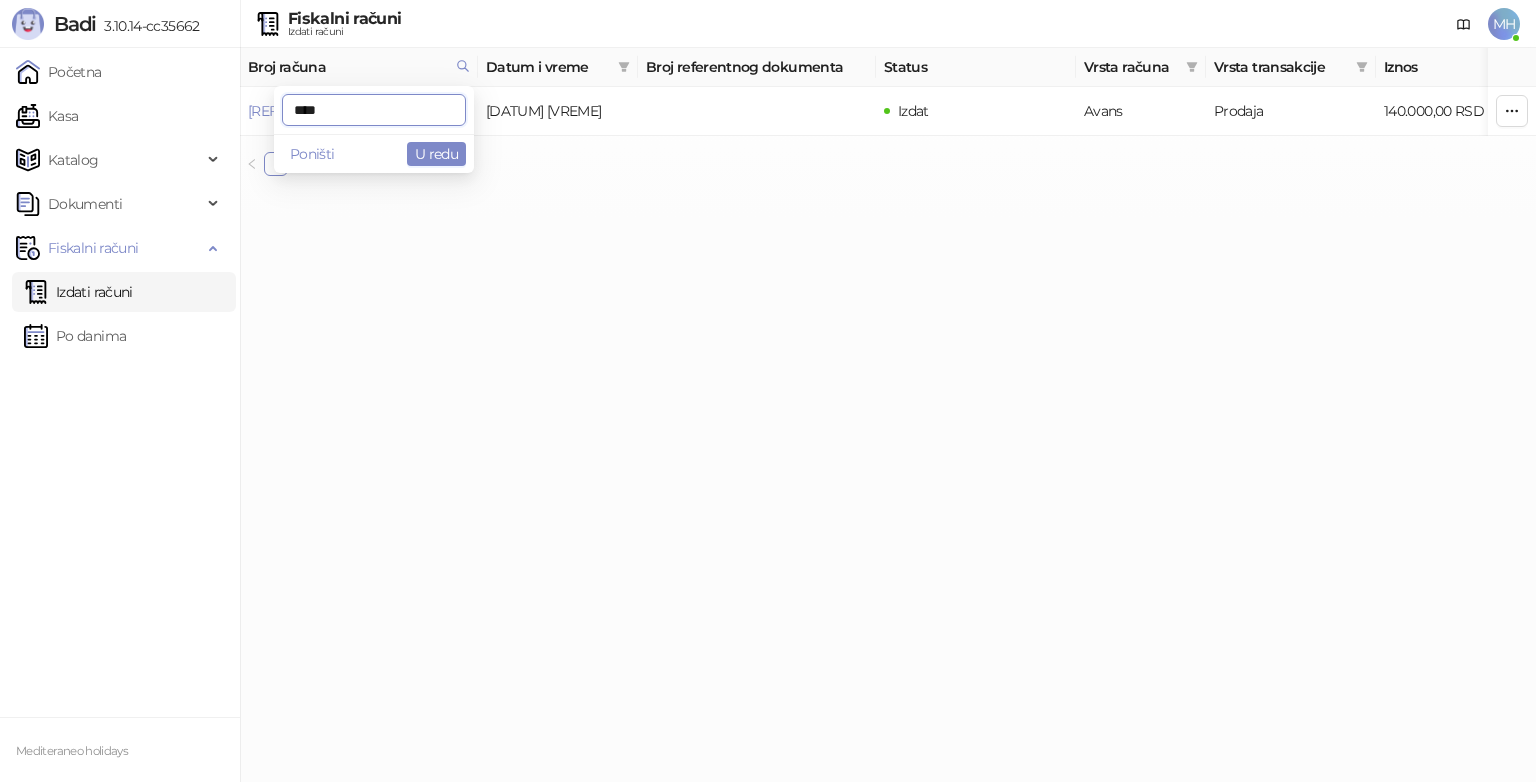 click on "Badi 3.10.14-cc35662 Početna Kasa Katalog Dokumenti Fiskalni računi Izdati računi Po danima Mediteraneo holidays Fiskalni računi Izdati računi MH Broj računa Datum i vreme Broj referentnog dokumenta Status Vrsta računa Vrsta transakcije Iznos Kasir Prodajno mesto                     [REF_BROJ] [DATUM] [VREME] Izdat Avans Prodaja [IZNOS] RSD Mediteraneo Holidays Poslovnica Sarajevska TU7NXWSC-TU7NXWSC-8943 [DATUM] [VREME] Izdat Avans Prodaja [IZNOS] RSD Mediteraneo Holidays Poslovnica Sarajevska TU7NXWSC-TU7NXWSC-8942 [DATUM] [VREME] TU7NXWSC-TU7NXWSC-7156 Izdat Avans Prodaja [IZNOS] RSD Mediteraneo Holidays Poslovnica Sarajevska TU7NXWSC-TU7NXWSC-8941 [DATUM] [VREME] TU7NXWSC-TU7NXWSC-6824 Izdat Avans Prodaja [IZNOS] RSD Mediteraneo Holidays Poslovnica Sarajevska TU7NXWSC-TU7NXWSC-8940 [DATUM] [VREME] TU7NXWSC-TU7NXWSC-7371 Izdat Avans Prodaja [IZNOS] RSD Mediteraneo Holidays Poslovnica Sarajevska [DATUM] [VREME] 1" at bounding box center (768, 96) 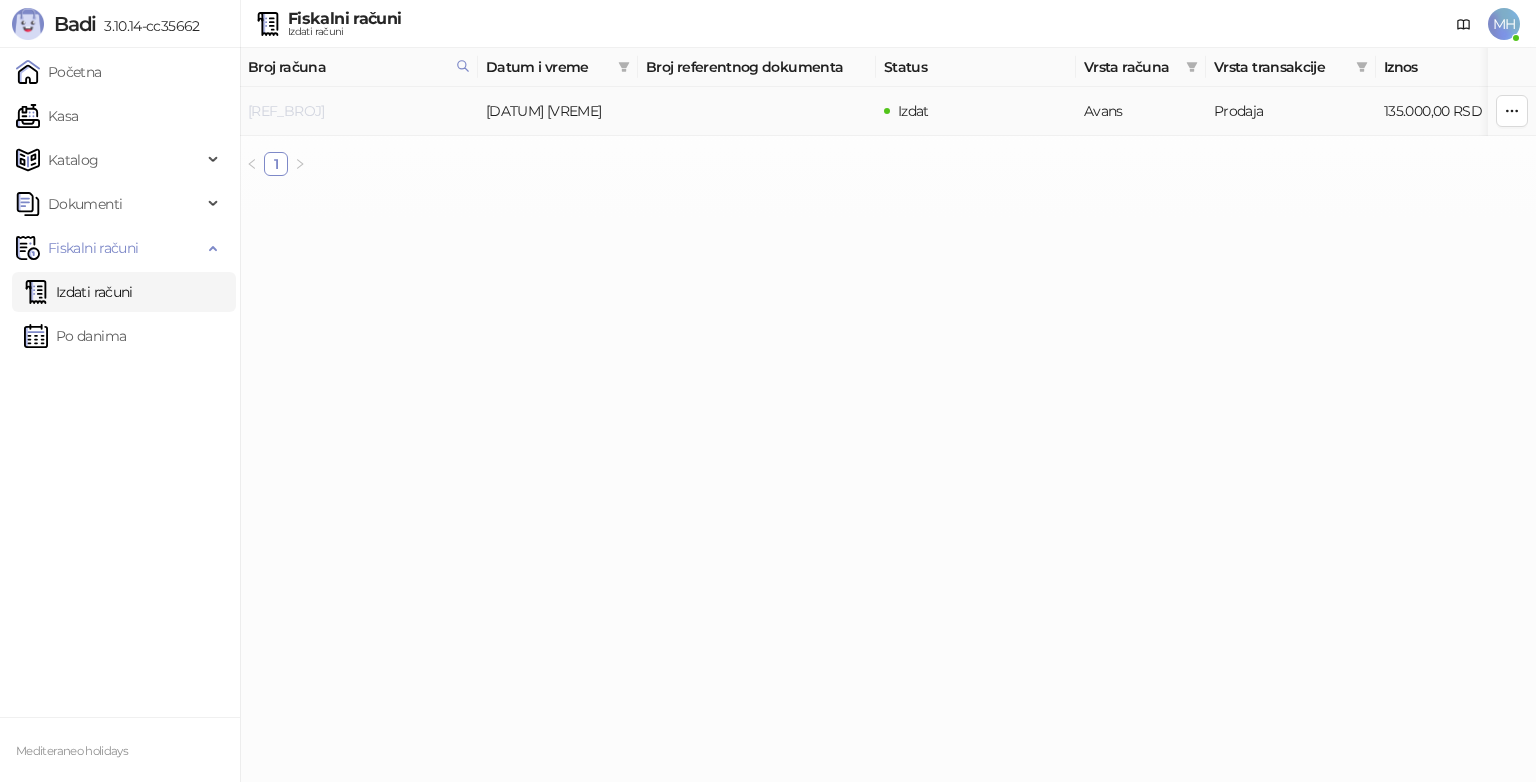 click on "[REF_BROJ]" at bounding box center [286, 111] 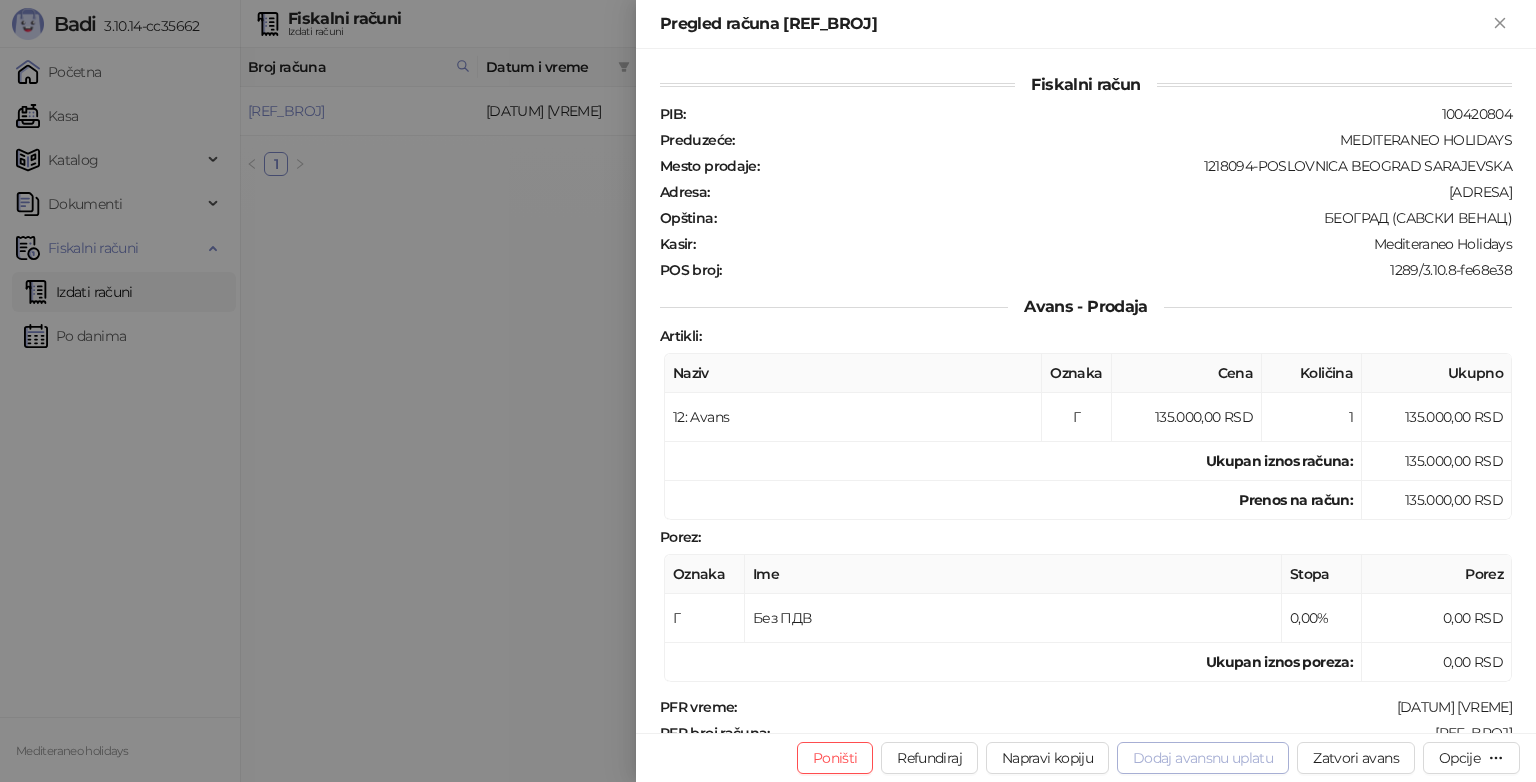 click on "Dodaj avansnu uplatu" at bounding box center (1203, 758) 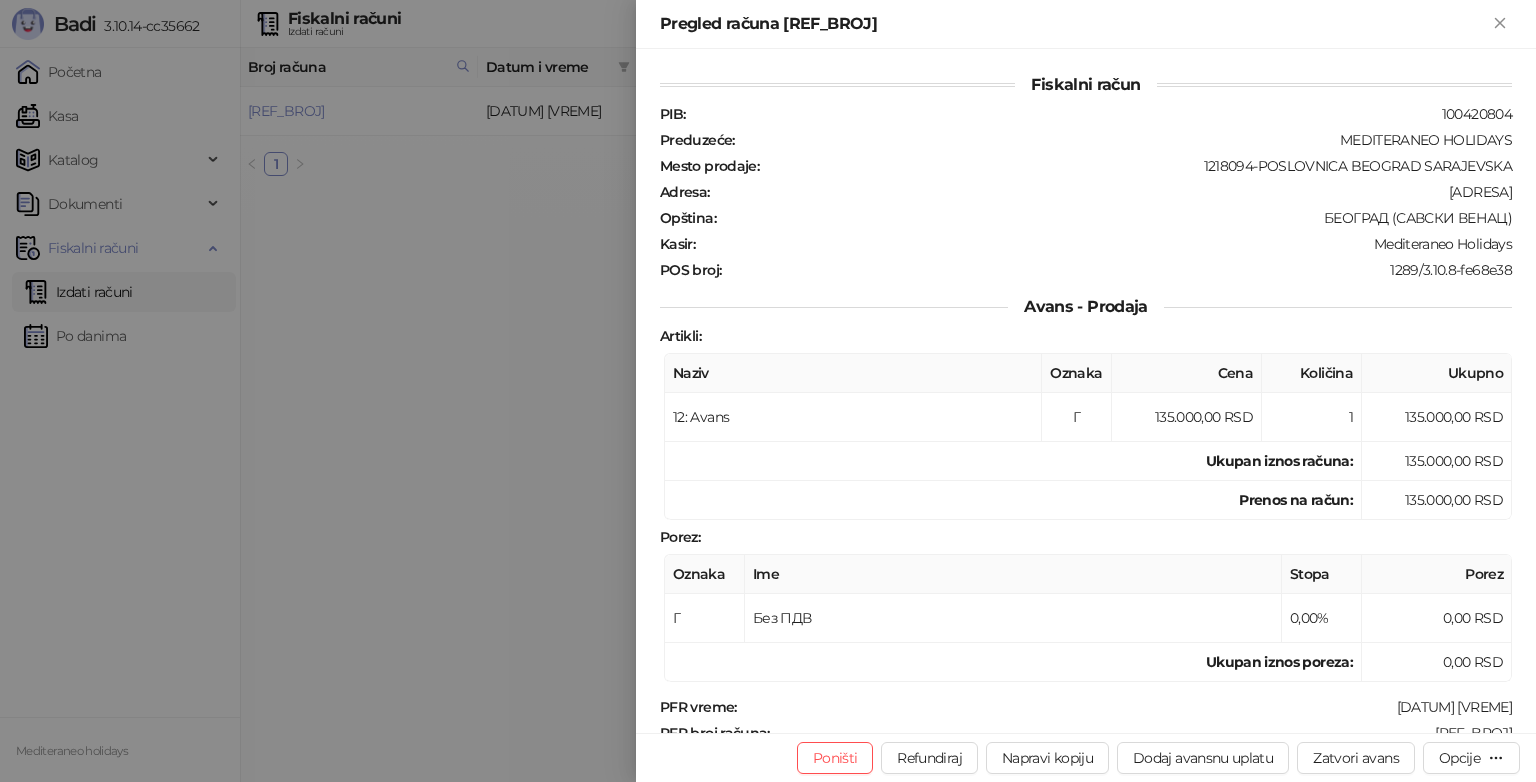 type on "**********" 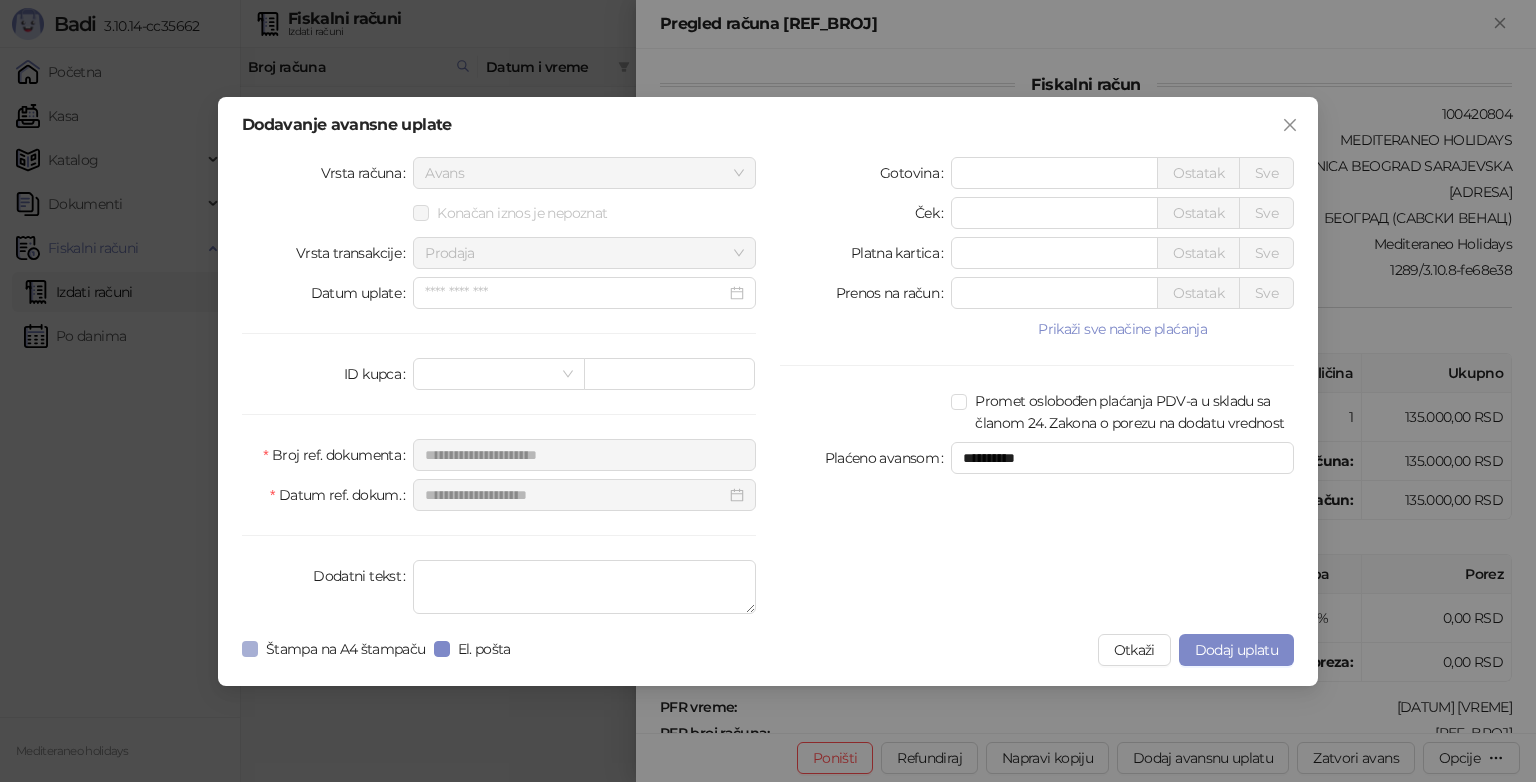 click on "Štampa na A4 štampaču" at bounding box center (346, 649) 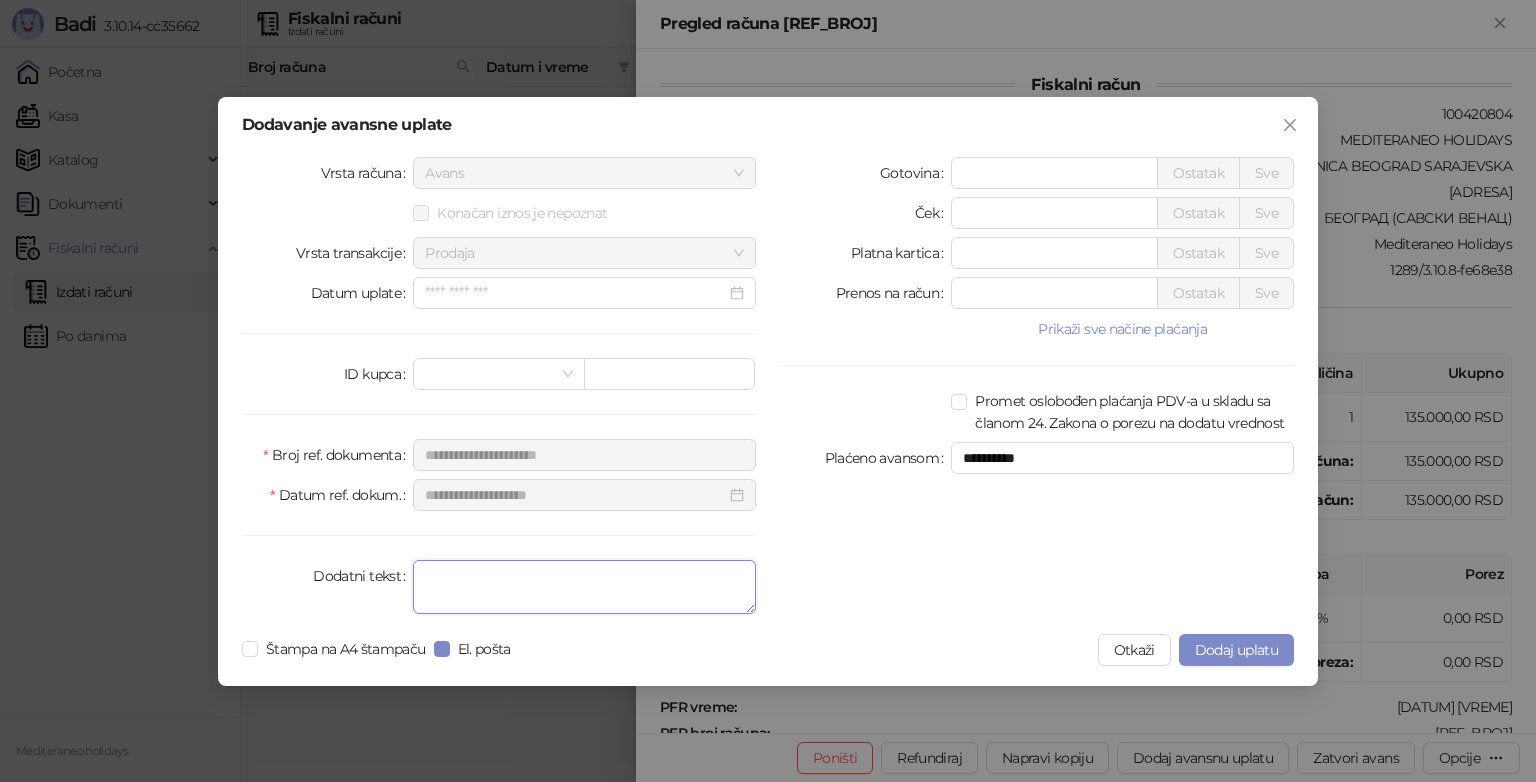 click on "Dodatni tekst" at bounding box center (584, 587) 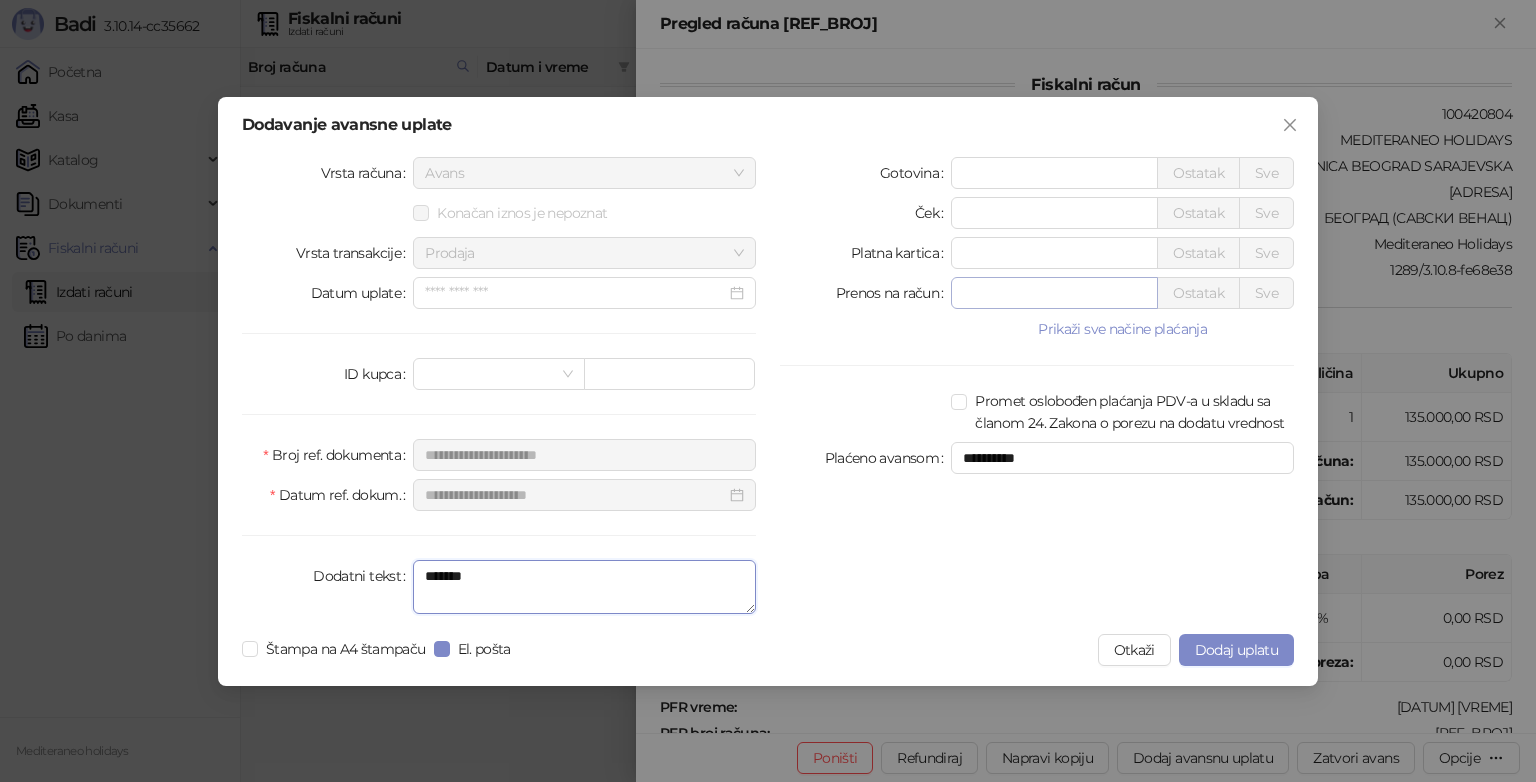 type on "*******" 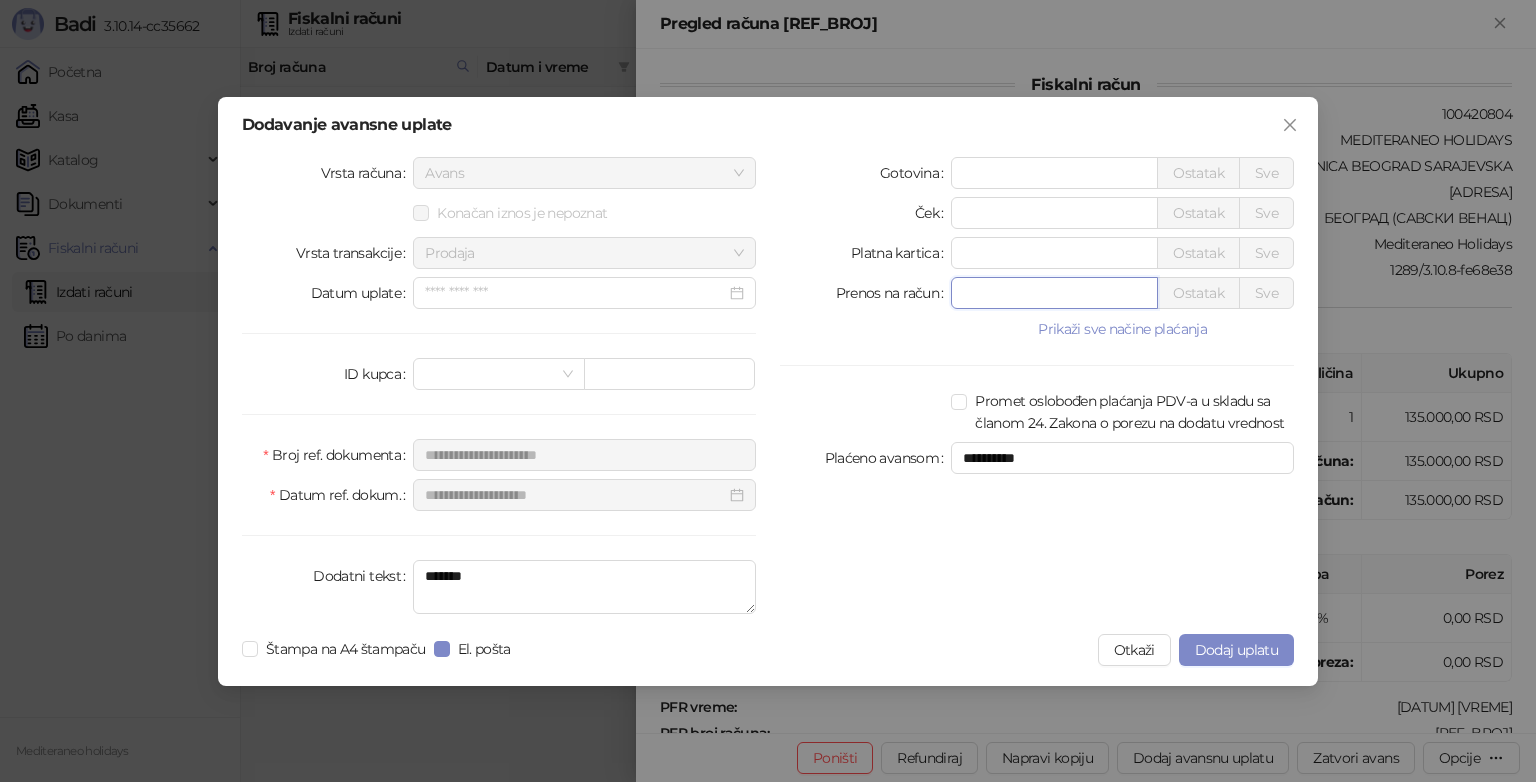 click on "*" at bounding box center (1054, 293) 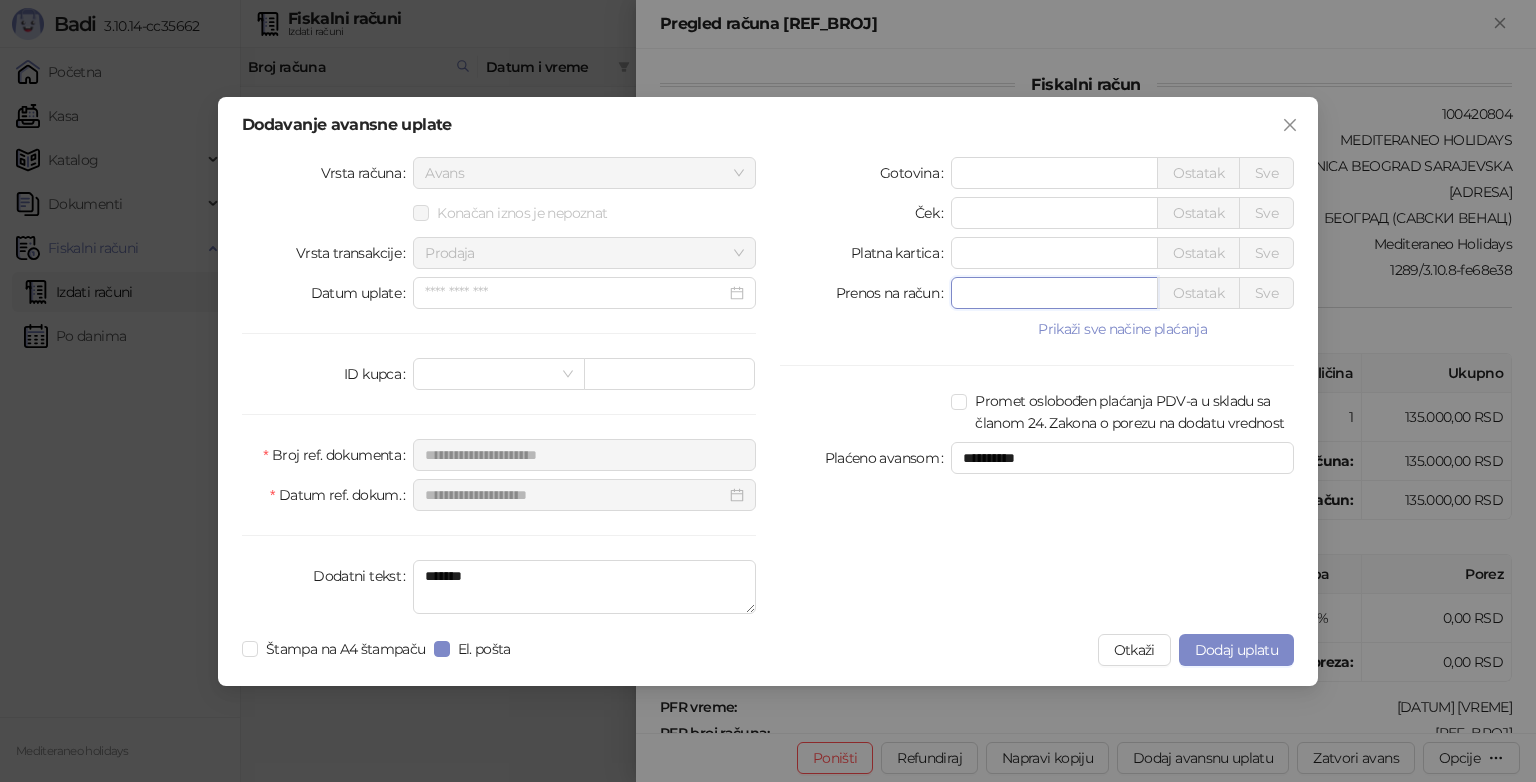 type on "******" 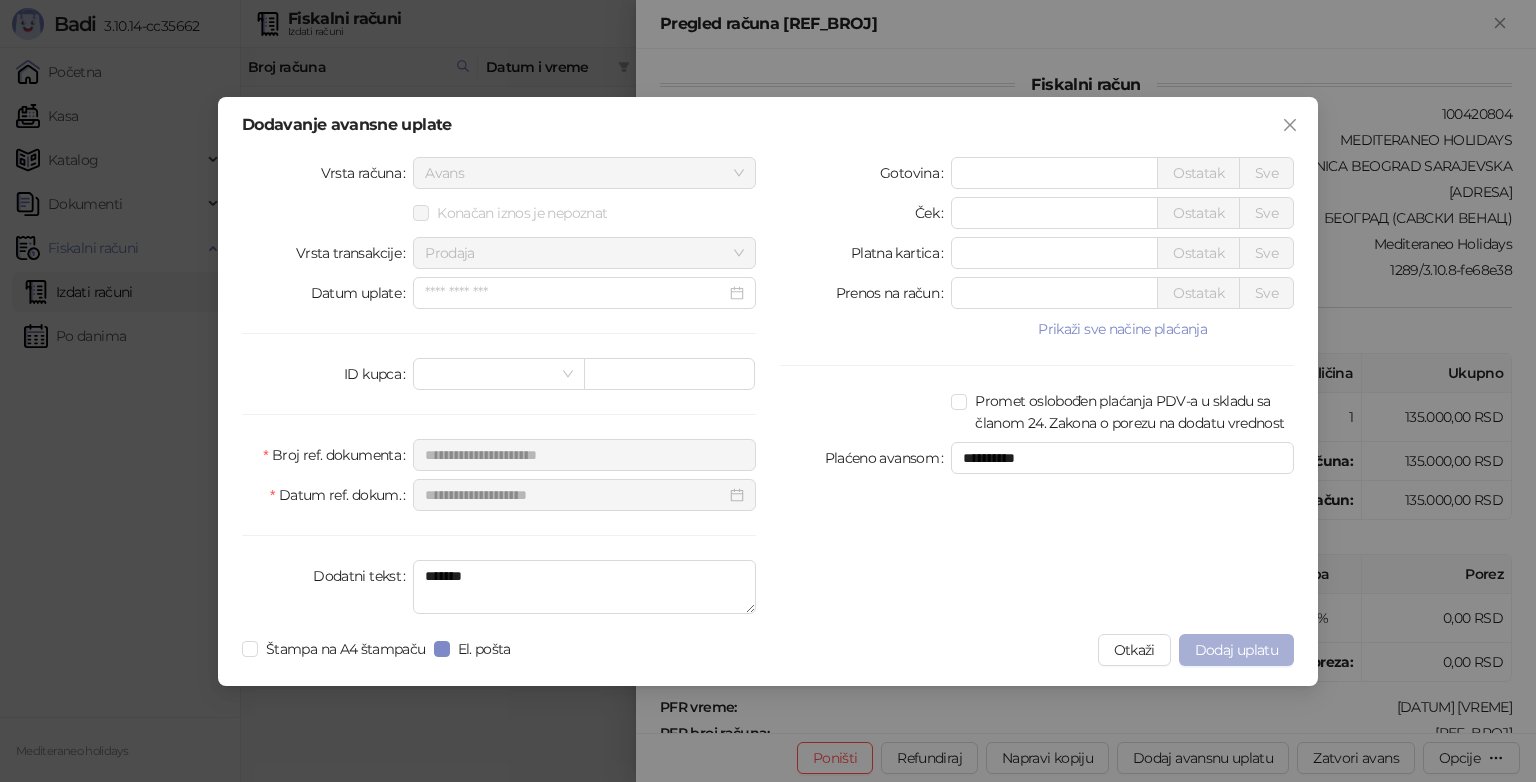 click on "Dodaj uplatu" at bounding box center (1236, 650) 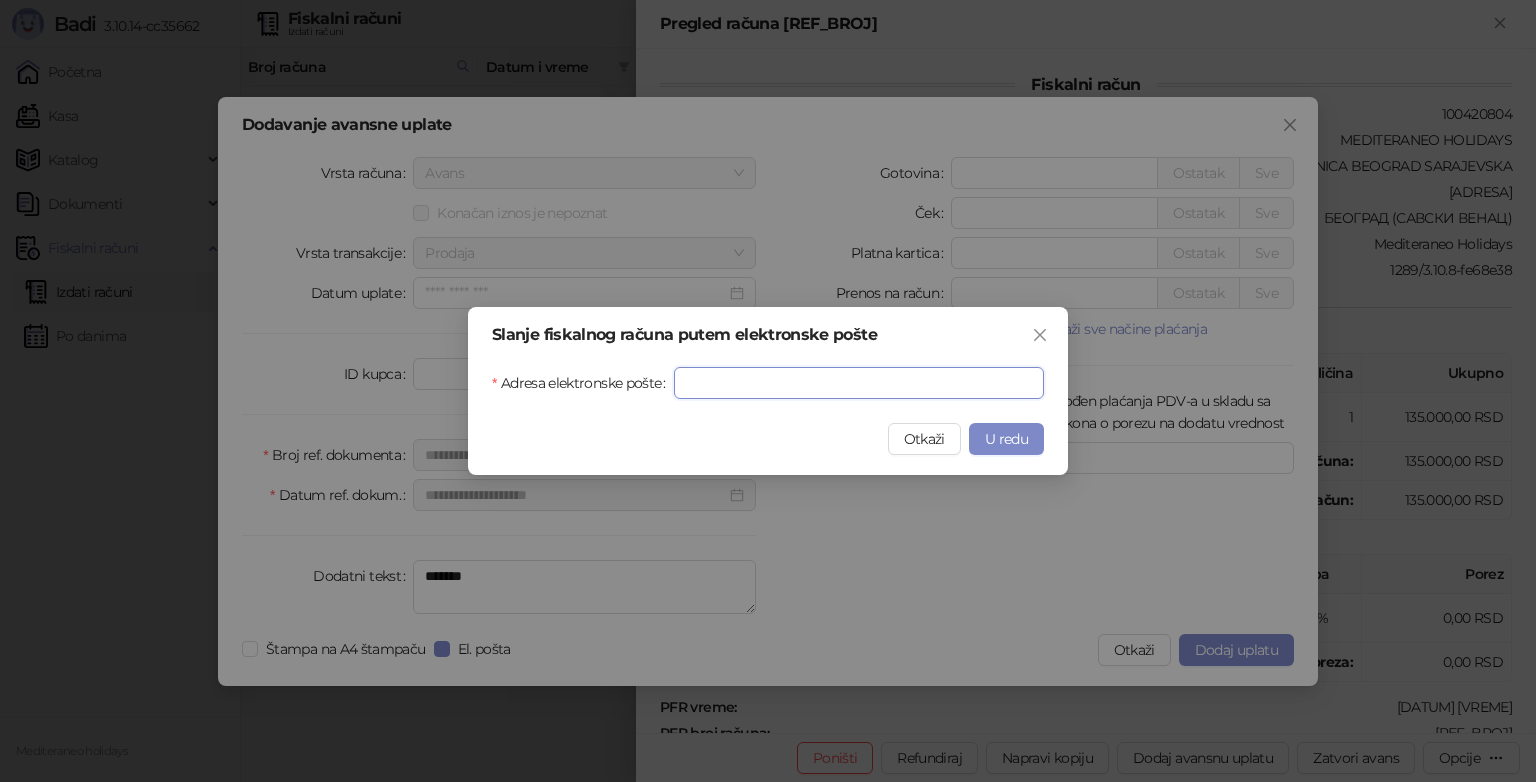 click on "Adresa elektronske pošte" at bounding box center (859, 383) 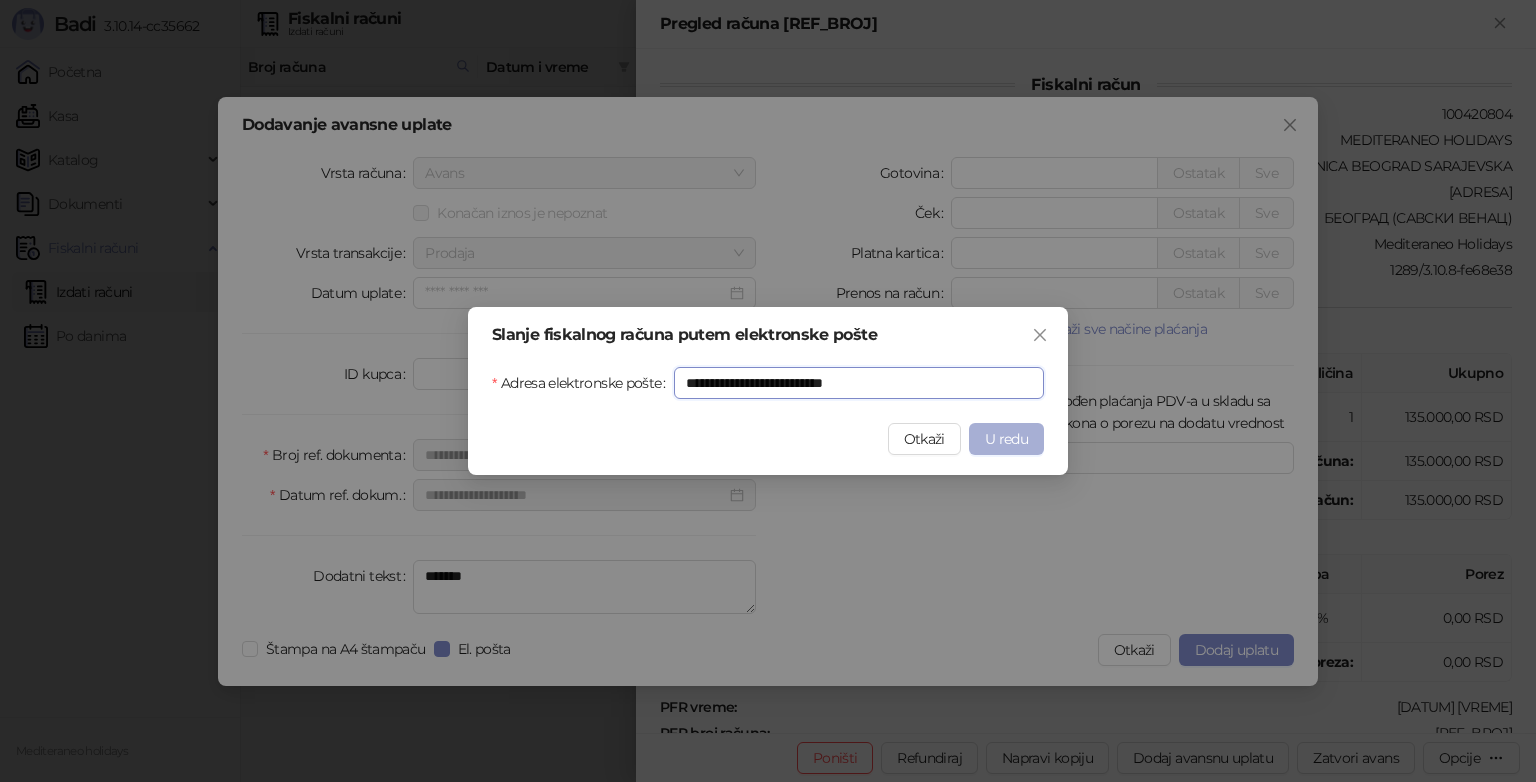 type on "**********" 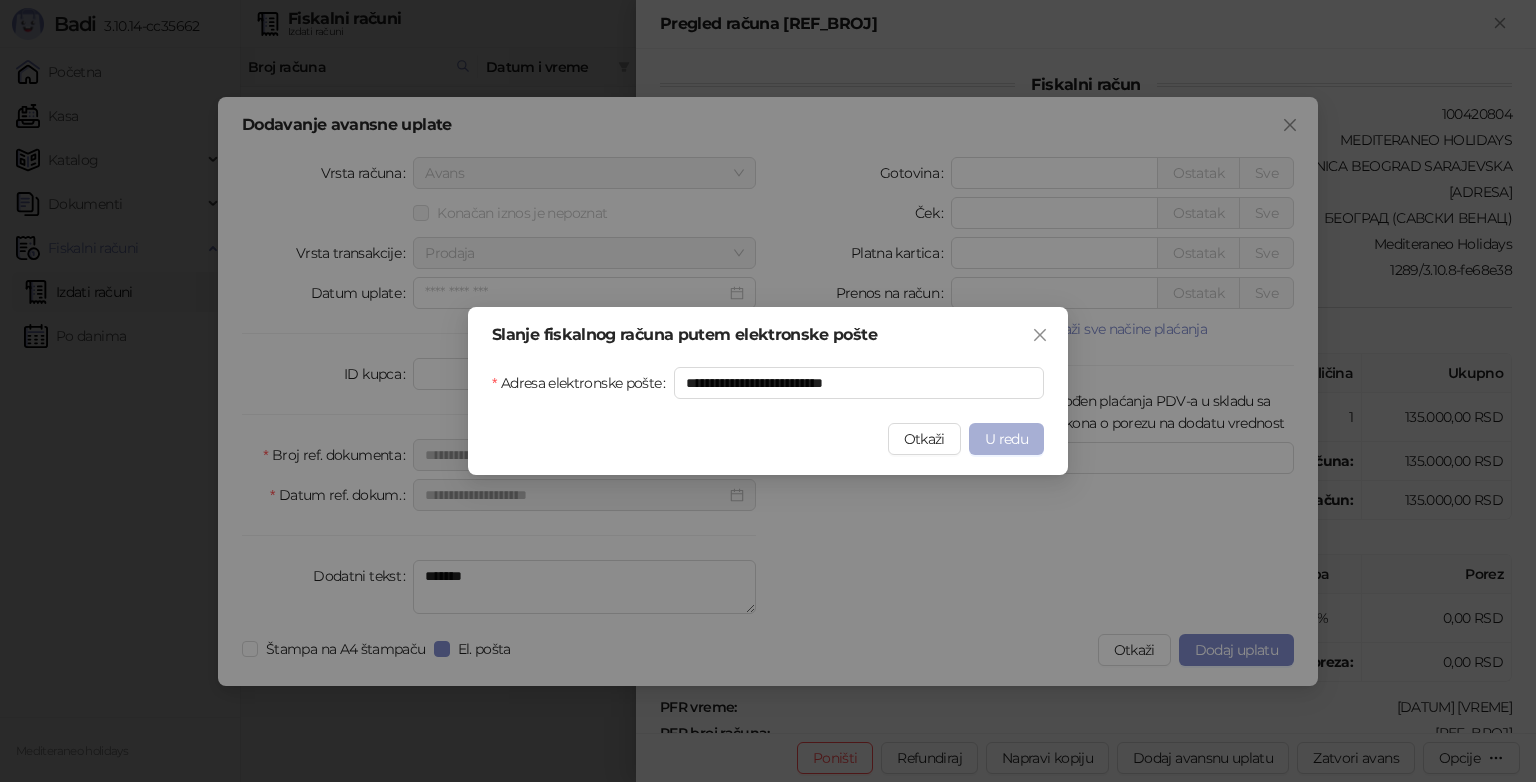 click on "U redu" at bounding box center [1006, 439] 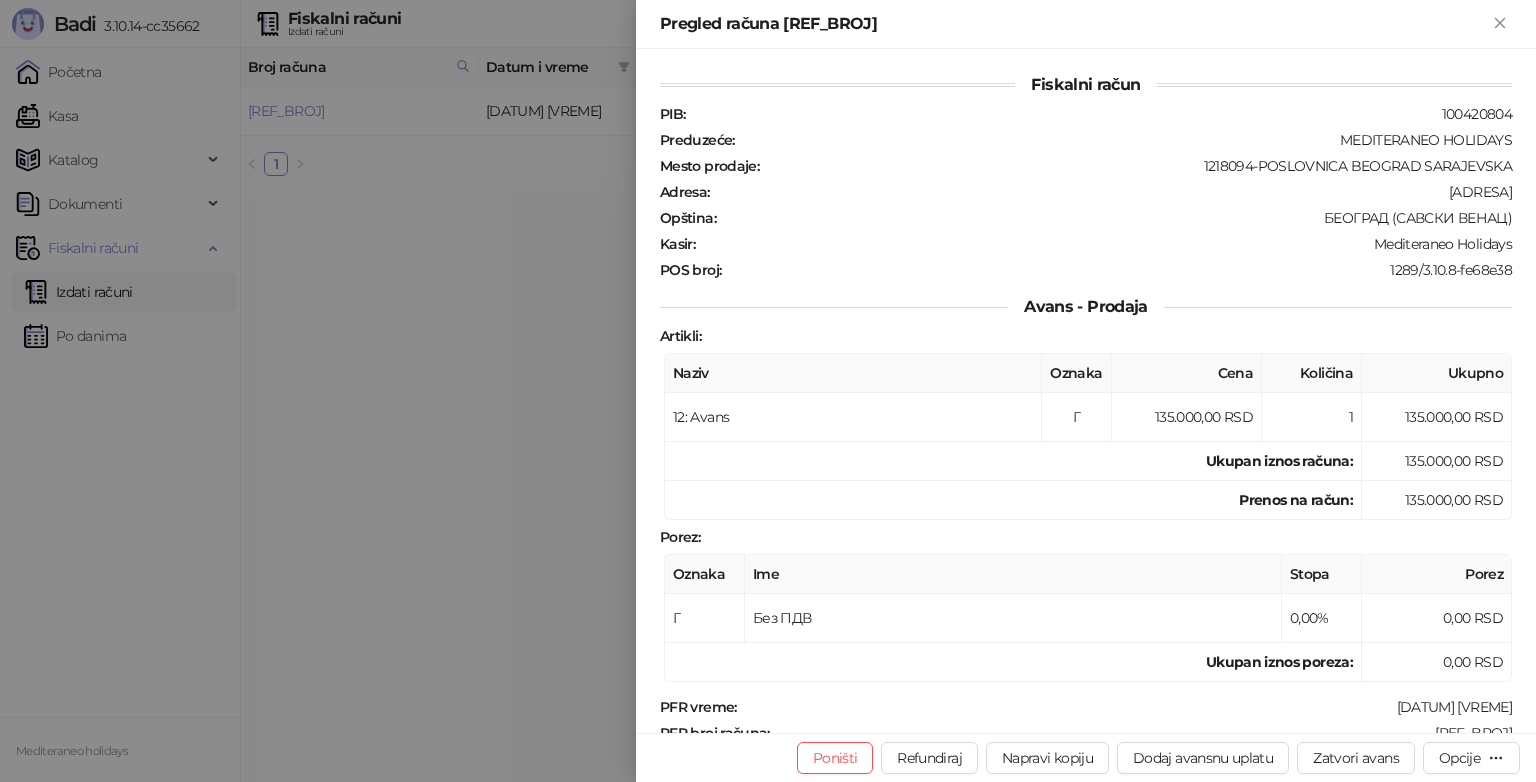 click at bounding box center [768, 391] 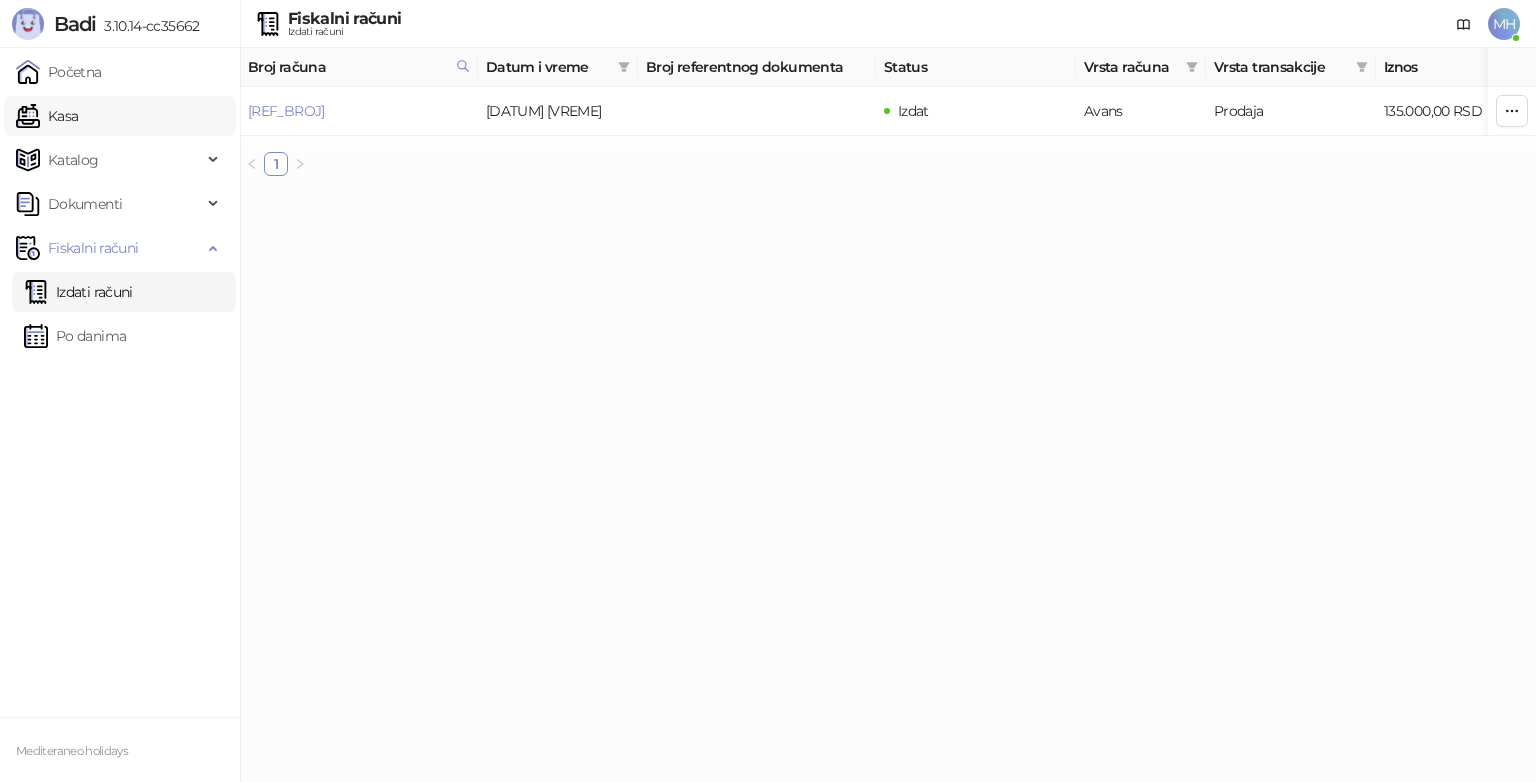 click on "Kasa" at bounding box center (47, 116) 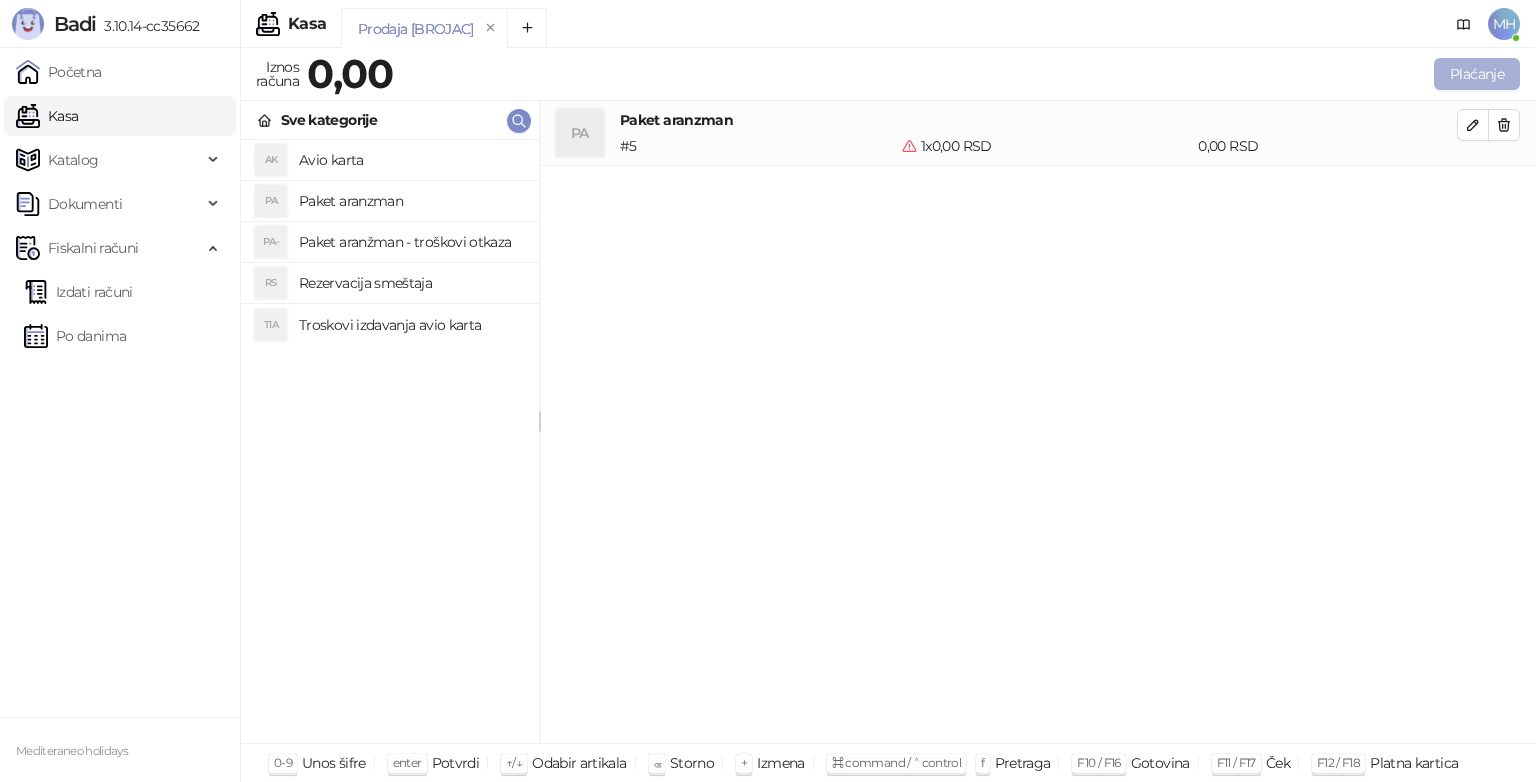 click on "Plaćanje" at bounding box center [1477, 74] 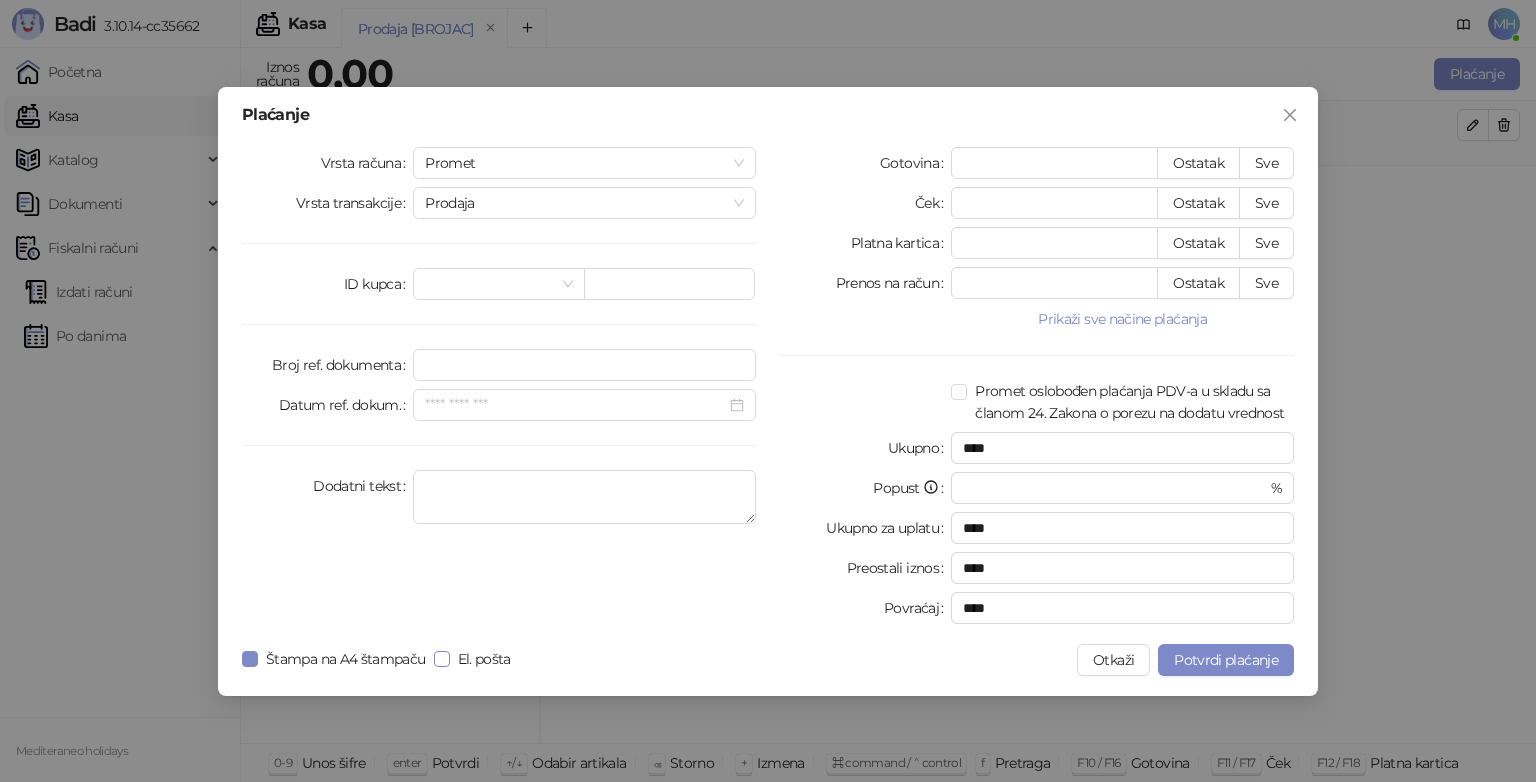 click on "El. pošta" at bounding box center [484, 659] 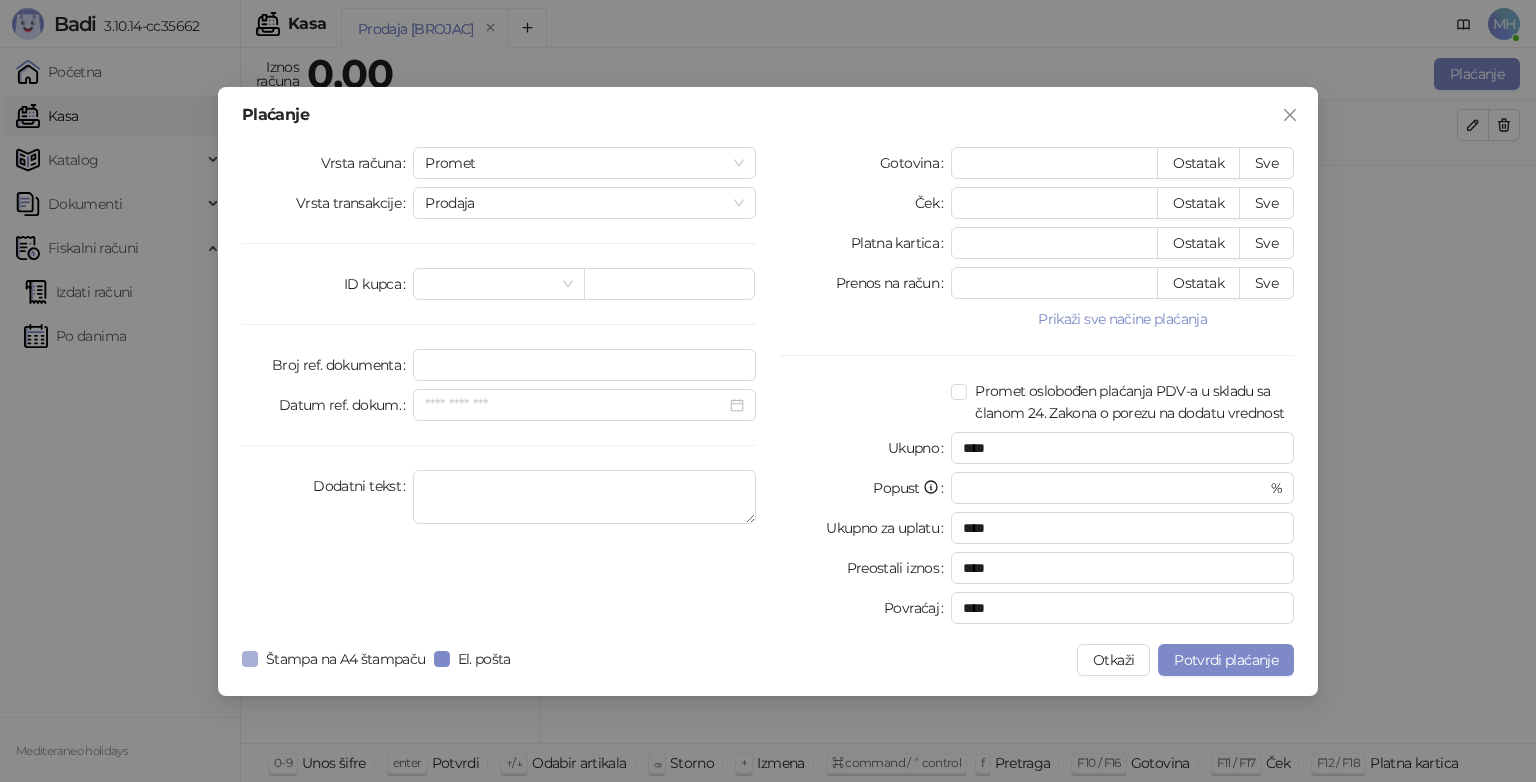 click on "Štampa na A4 štampaču" at bounding box center [346, 659] 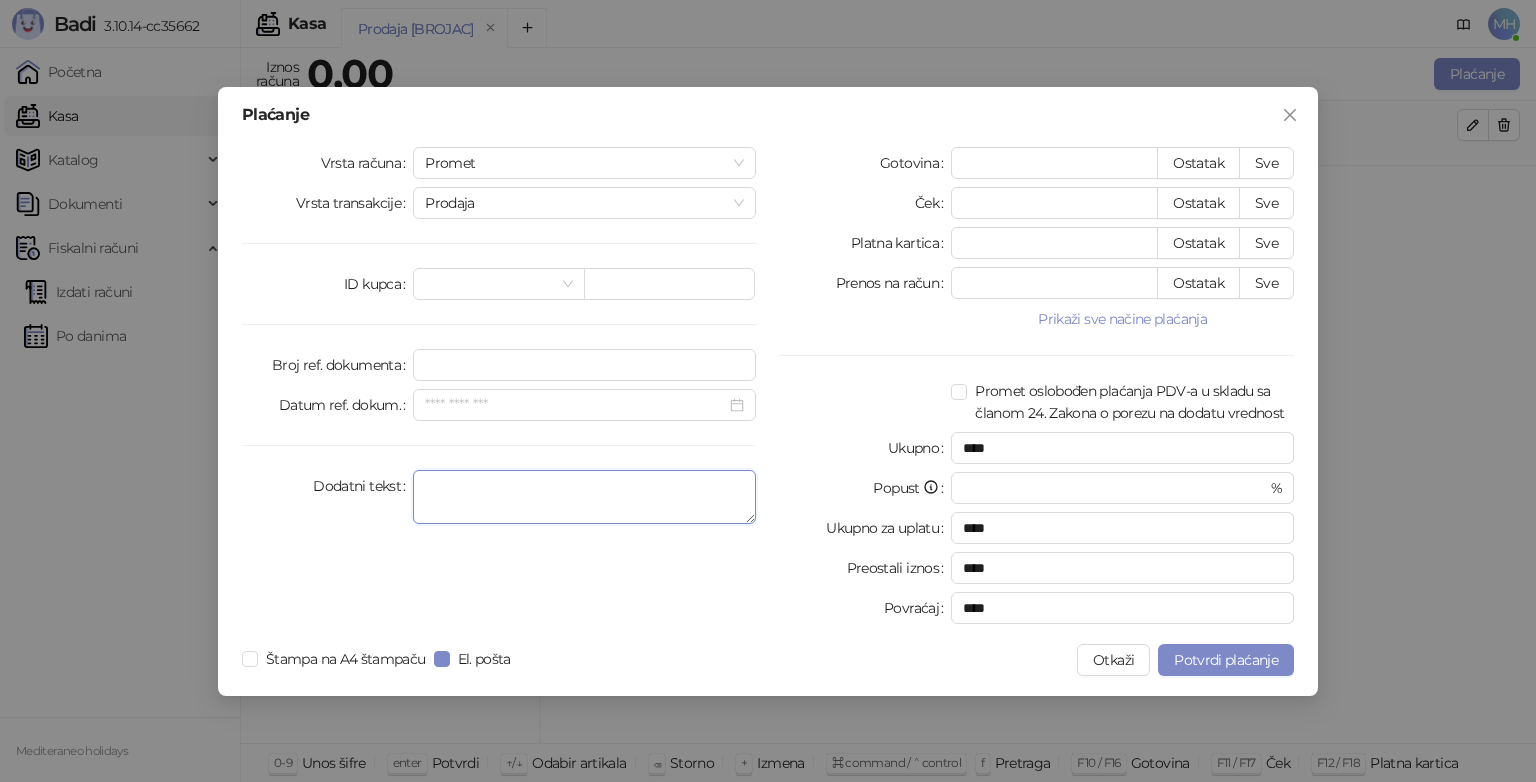 click on "Dodatni tekst" at bounding box center (584, 497) 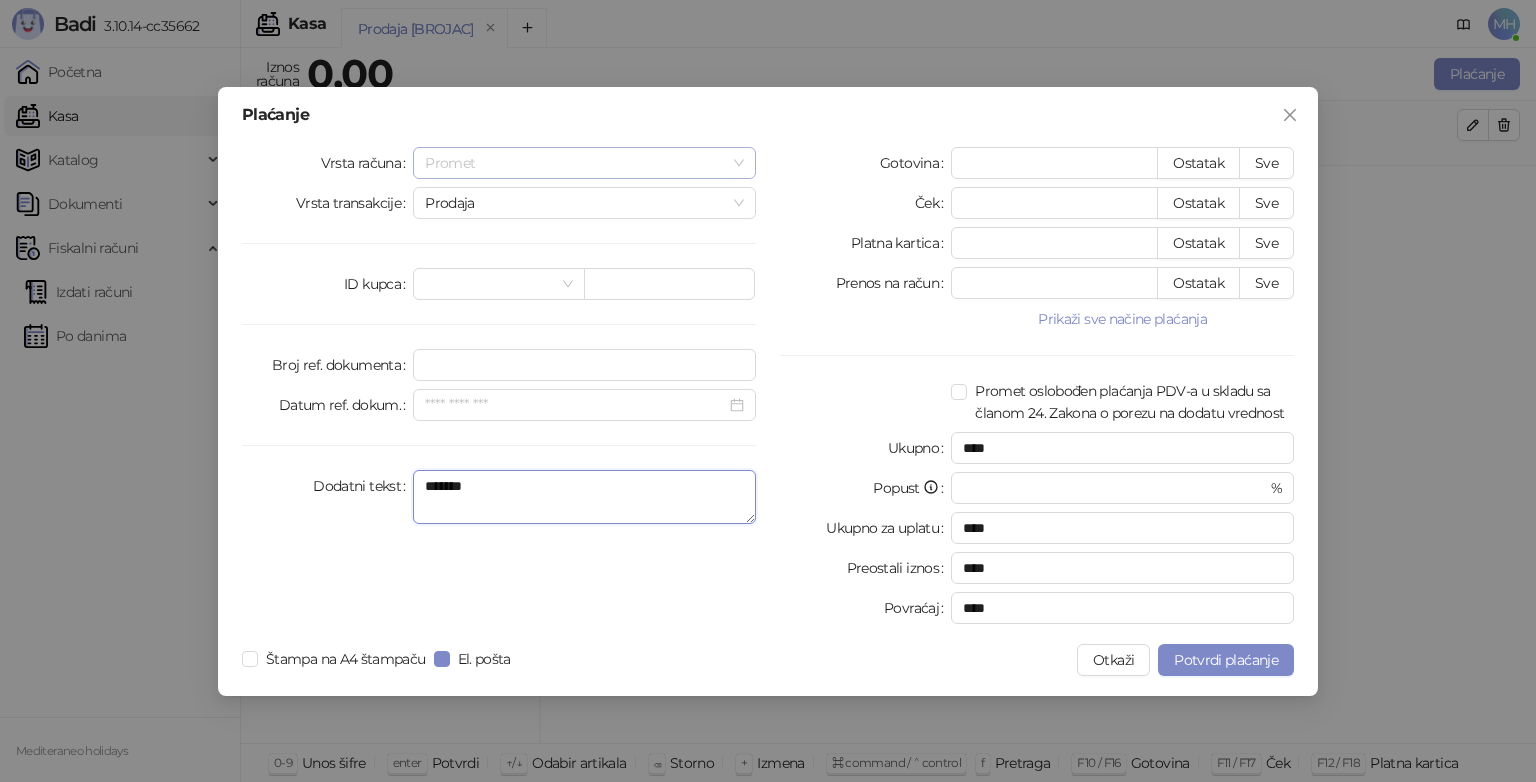 click on "Promet" at bounding box center (584, 163) 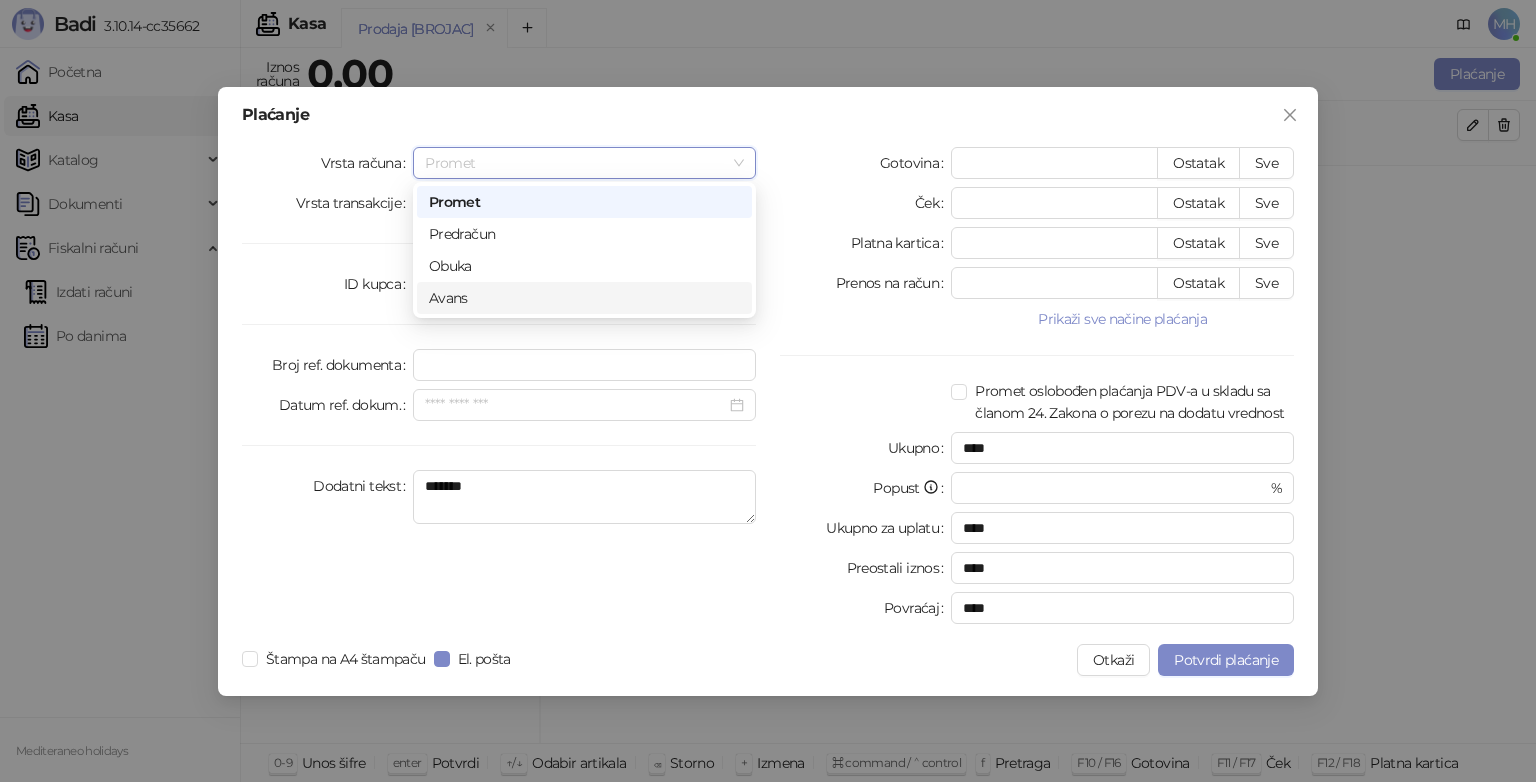 click on "Avans" at bounding box center [584, 298] 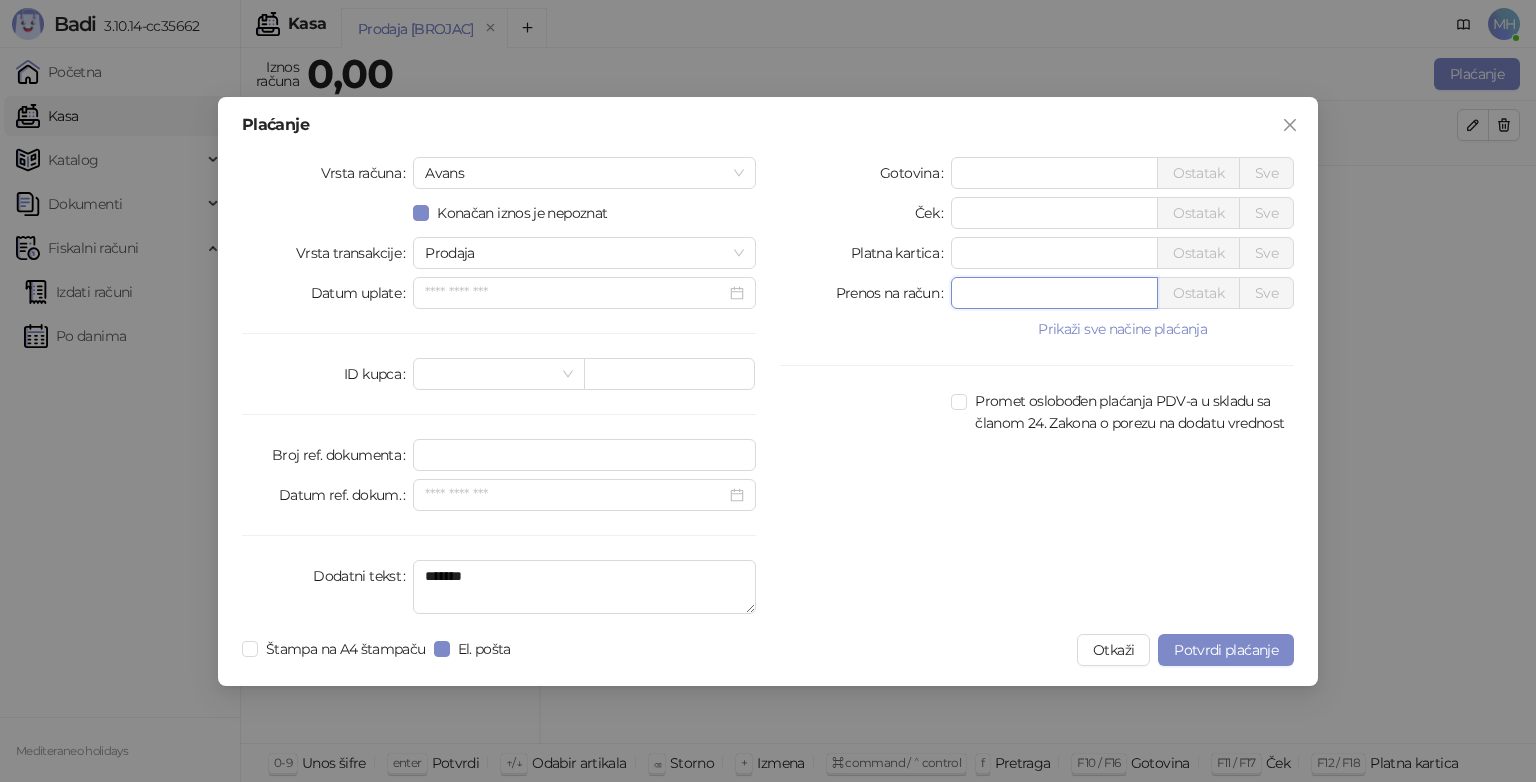 drag, startPoint x: 1008, startPoint y: 296, endPoint x: 965, endPoint y: 292, distance: 43.185646 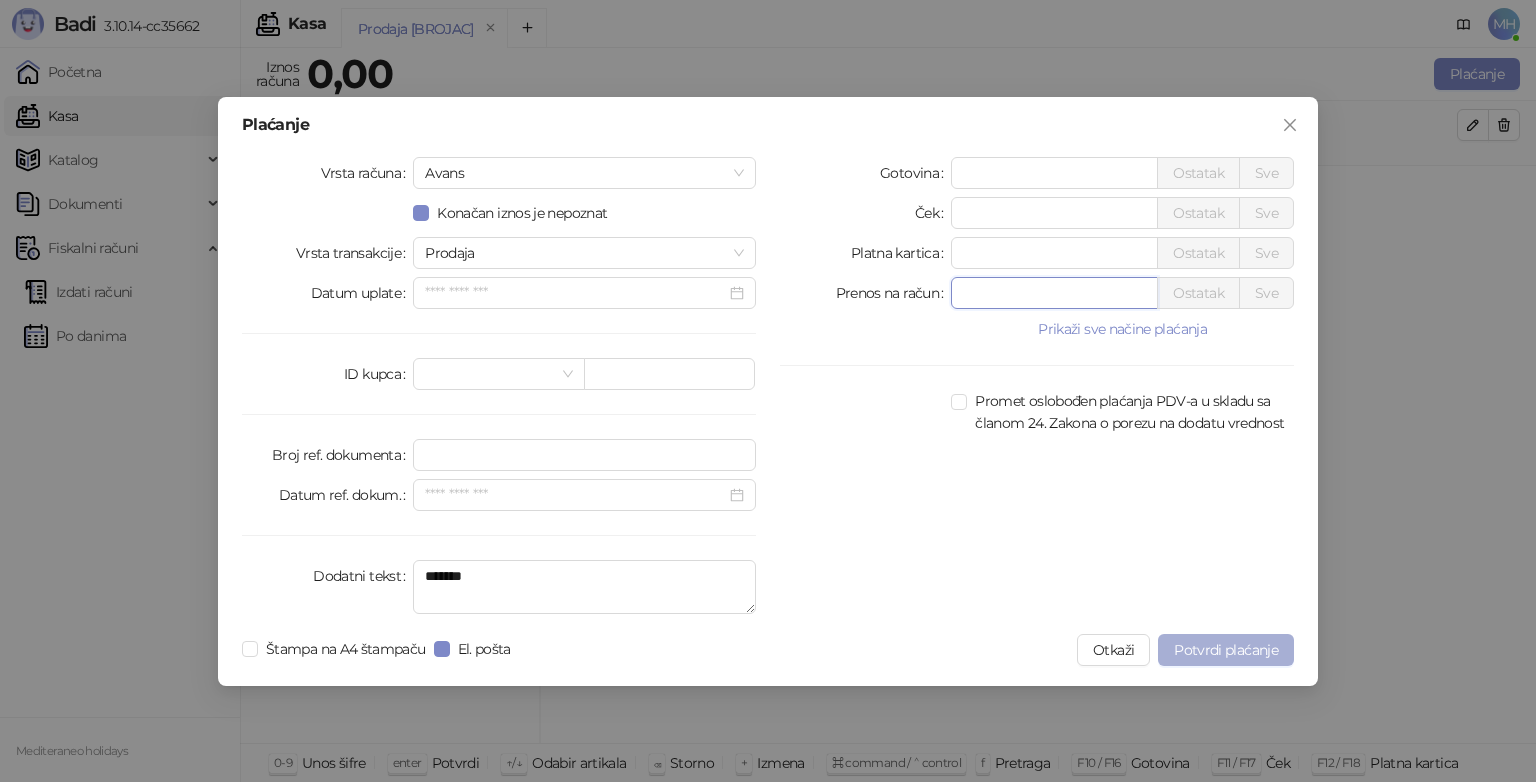 type on "******" 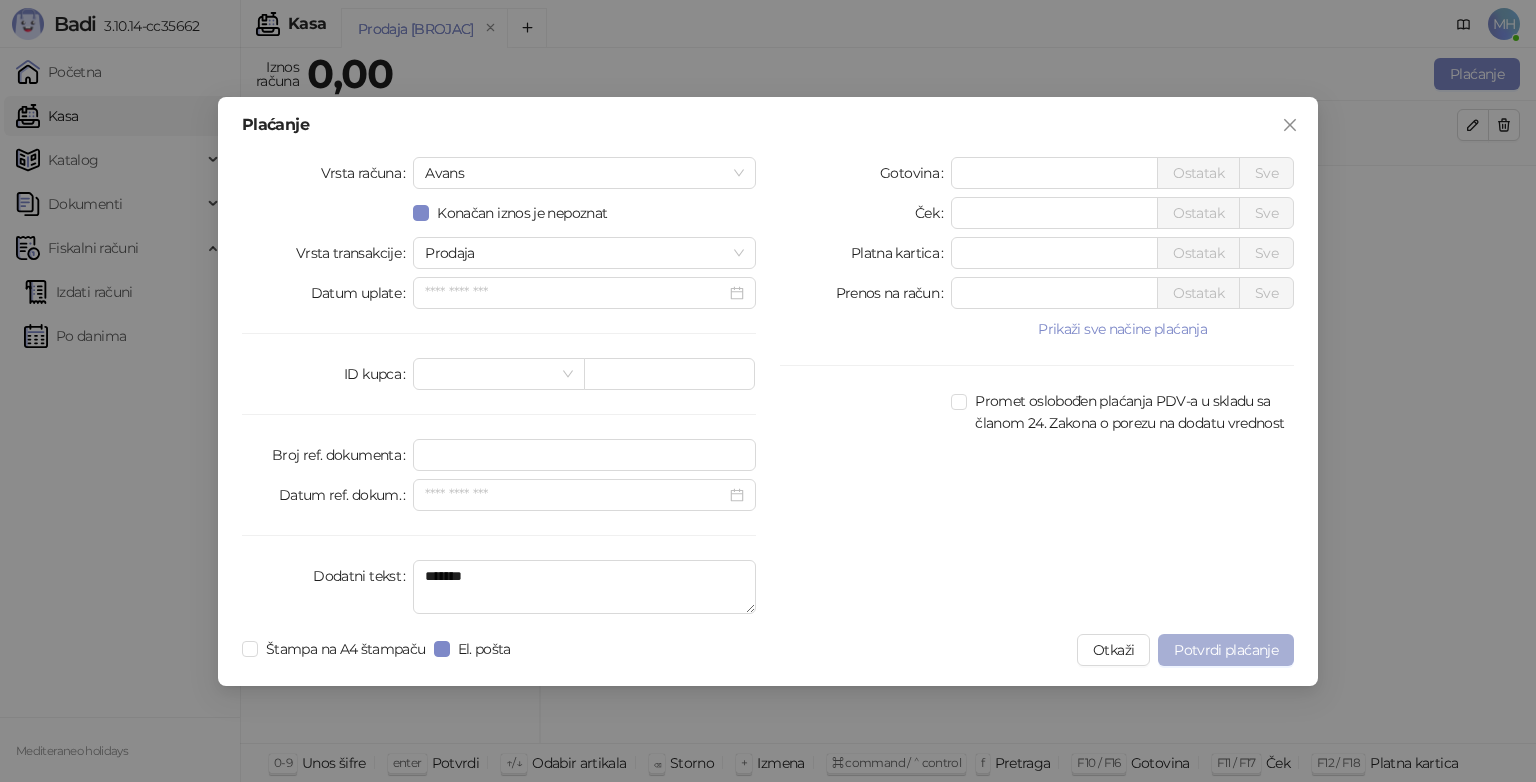 click on "Potvrdi plaćanje" at bounding box center [1226, 650] 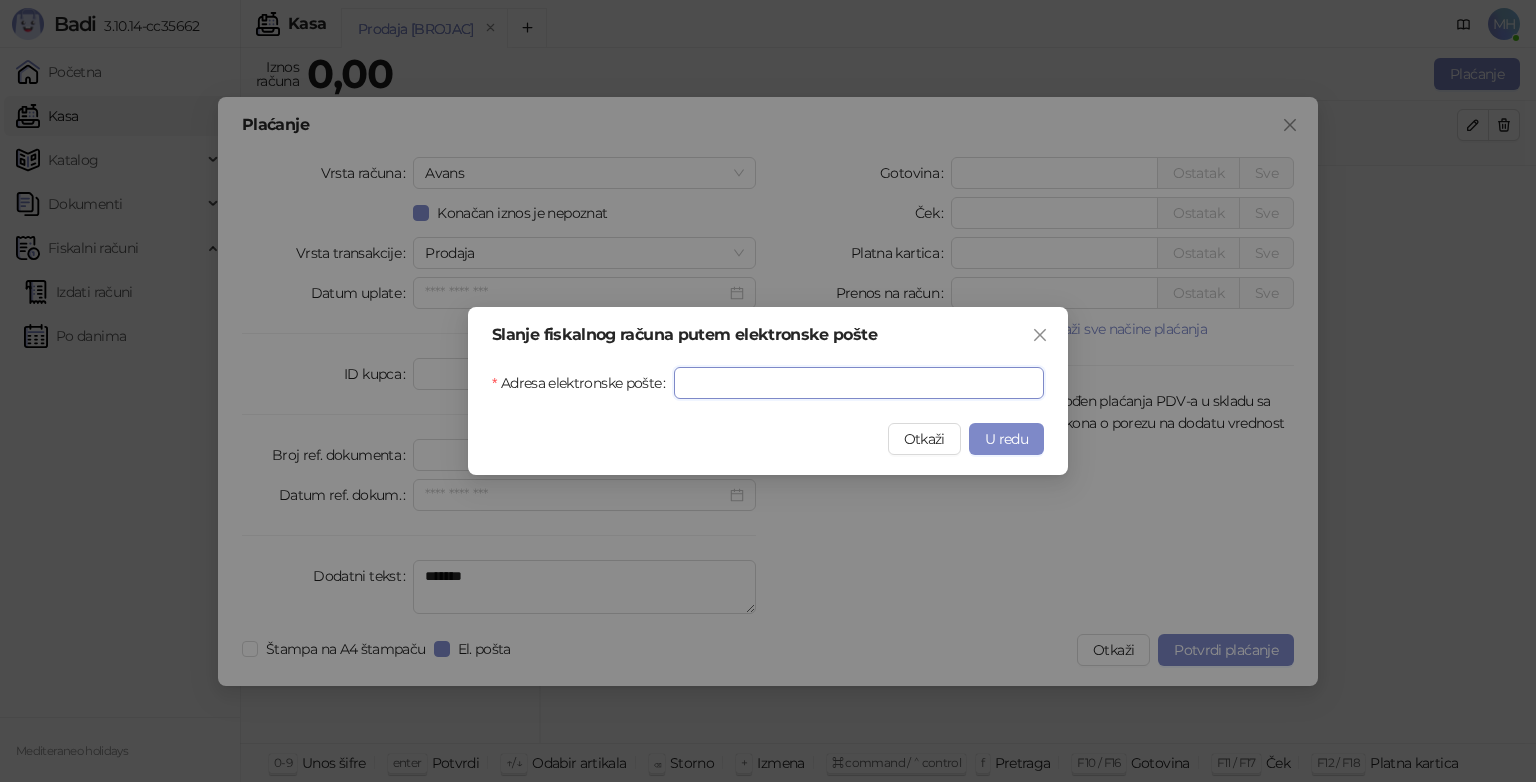 click on "Adresa elektronske pošte" at bounding box center [859, 383] 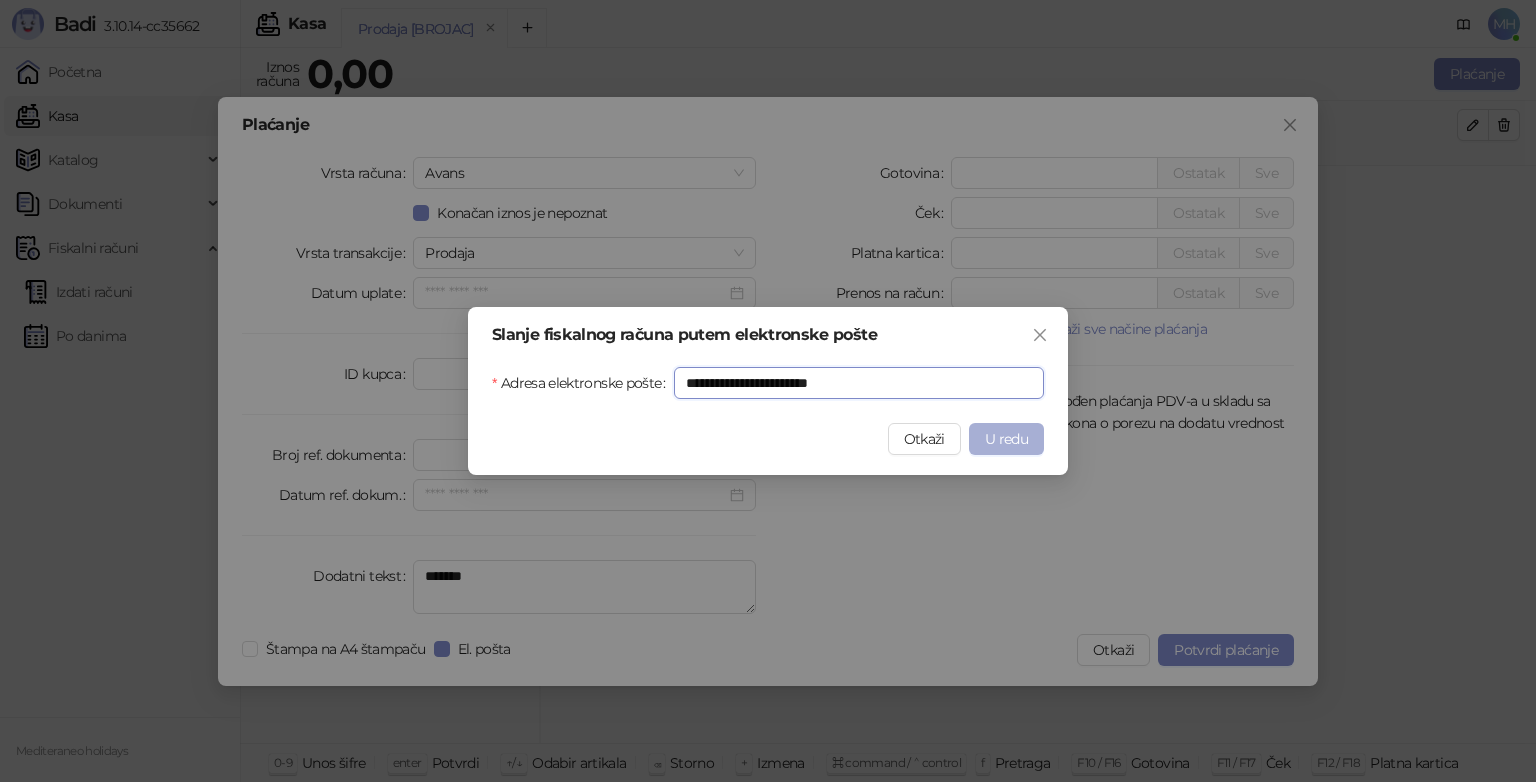 type on "**********" 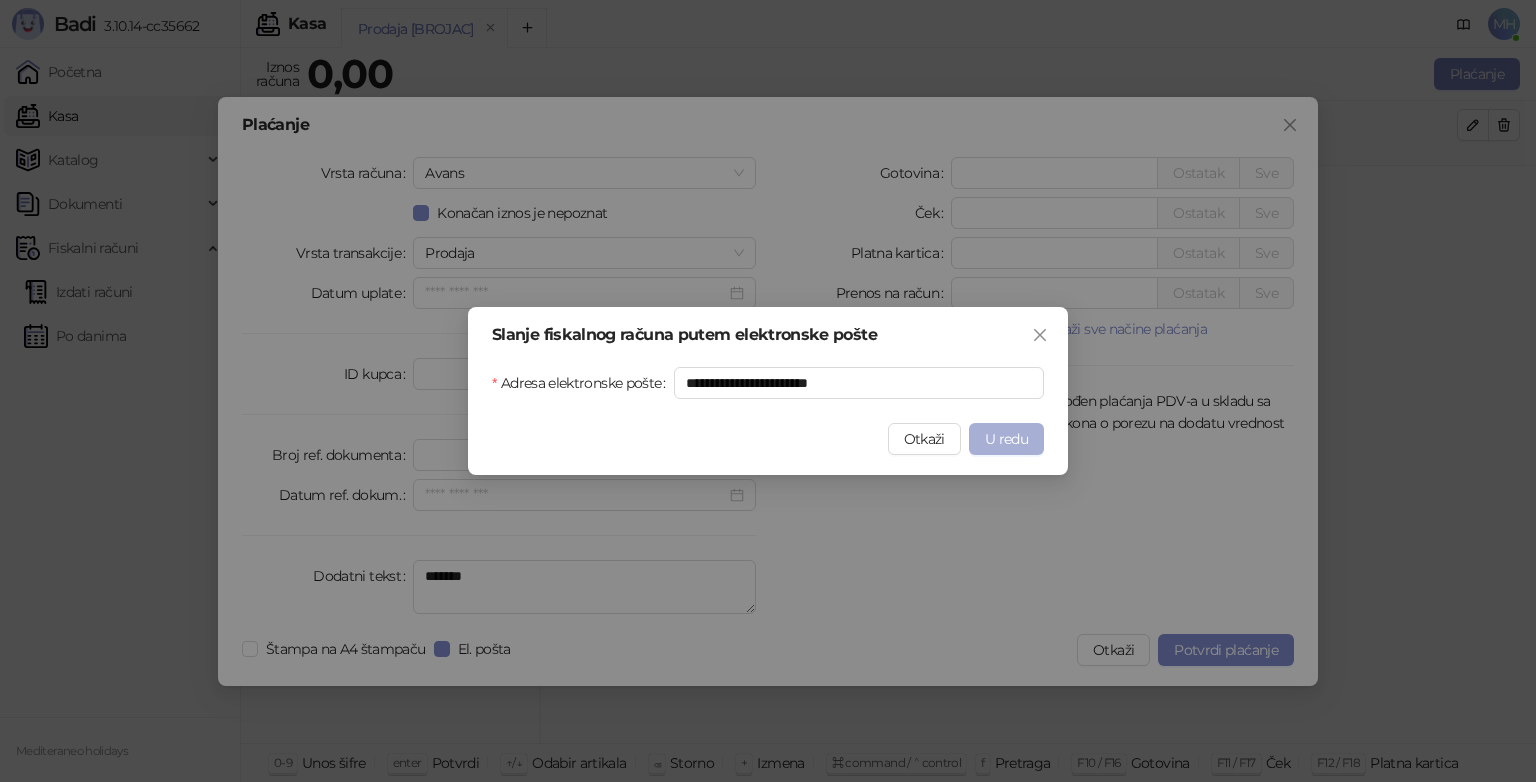 click on "U redu" at bounding box center (1006, 439) 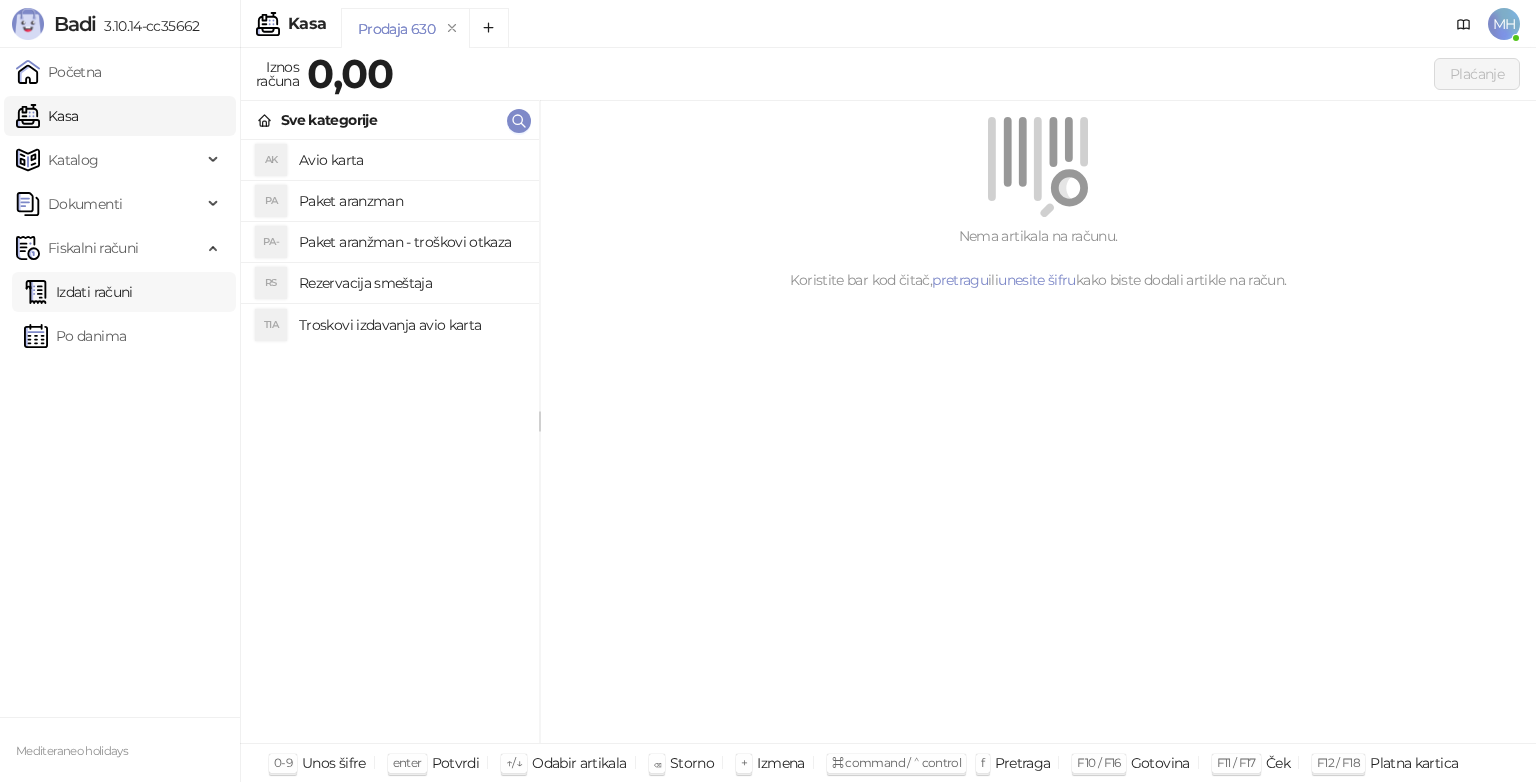 click on "Izdati računi" at bounding box center [78, 292] 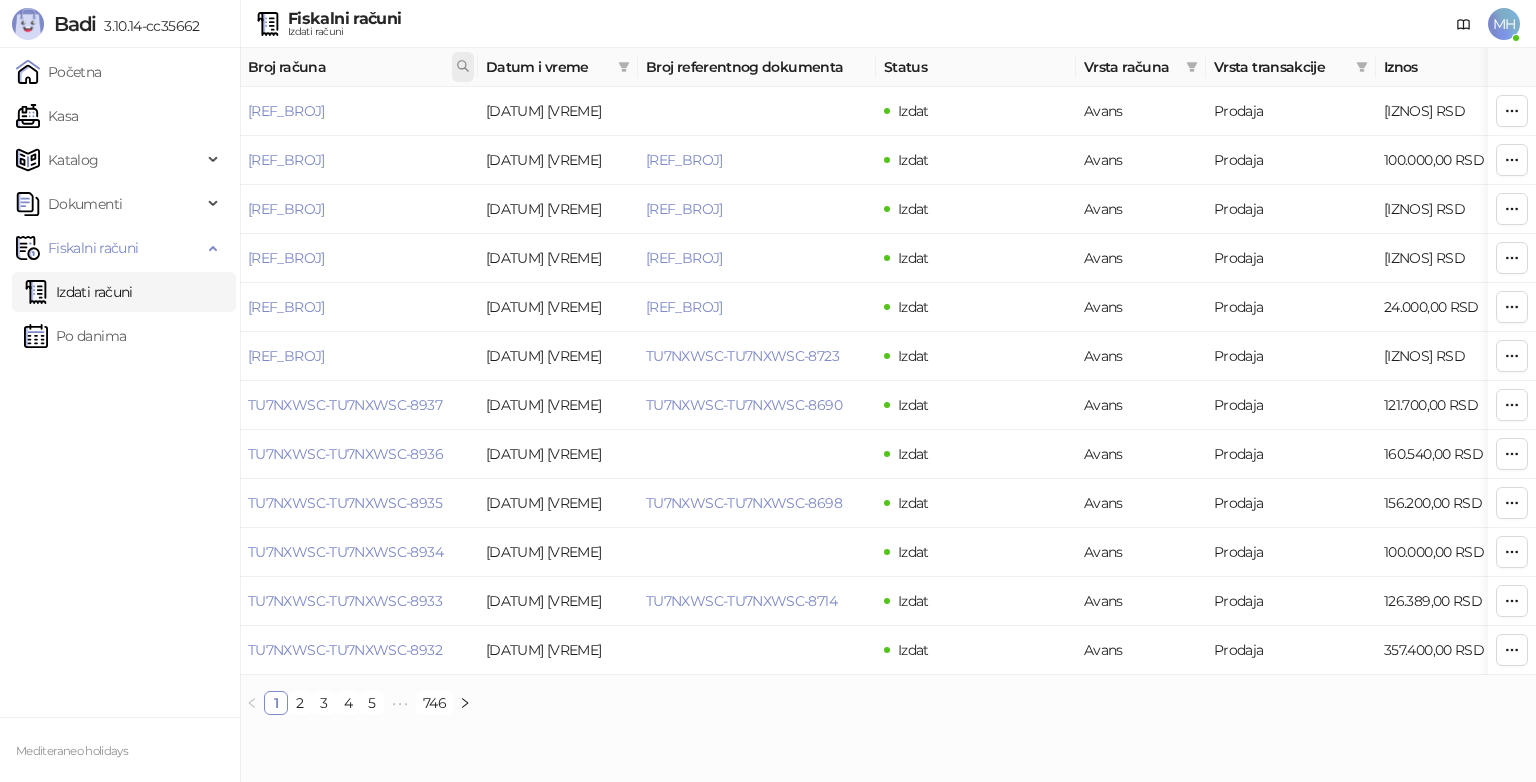 click 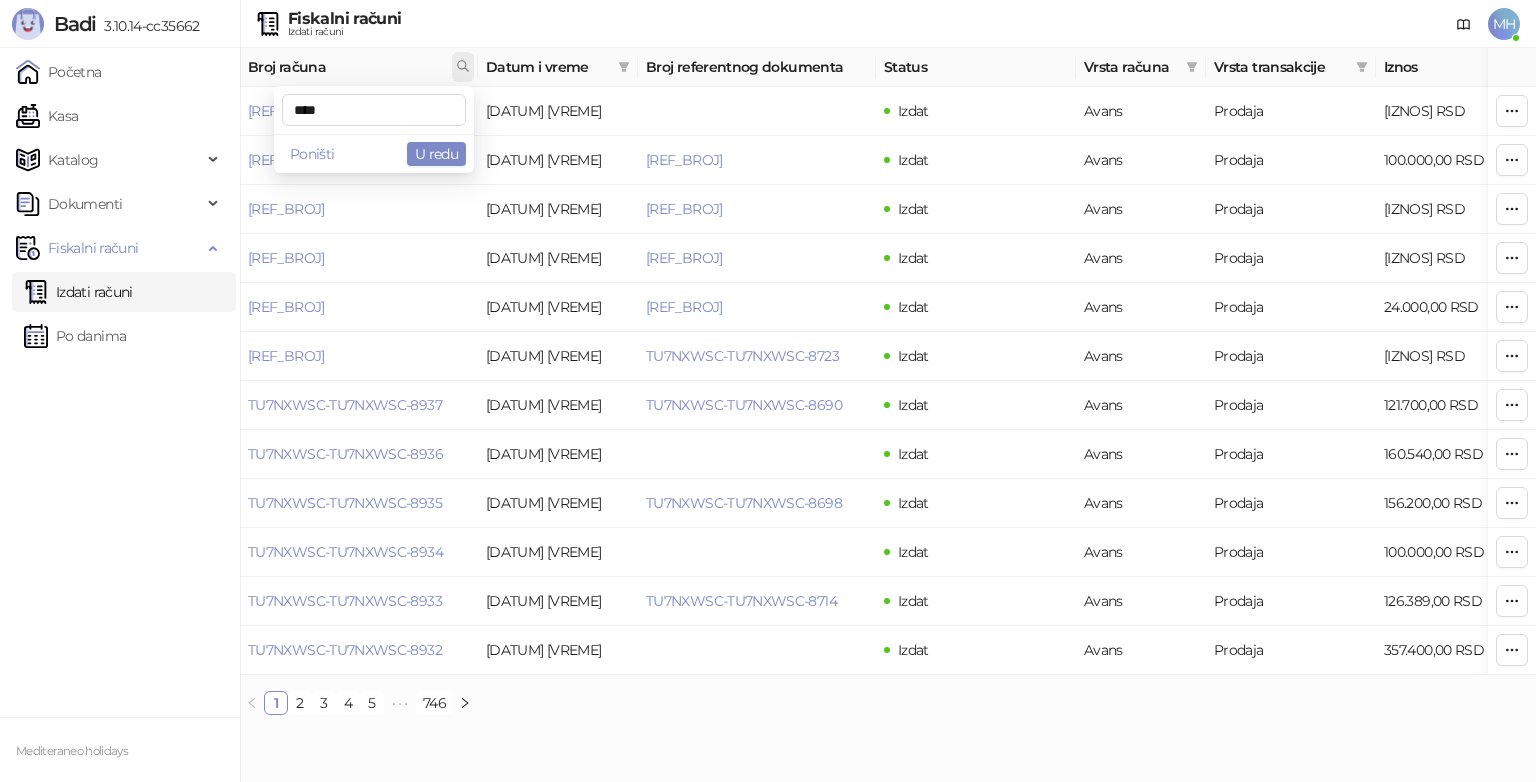 type on "****" 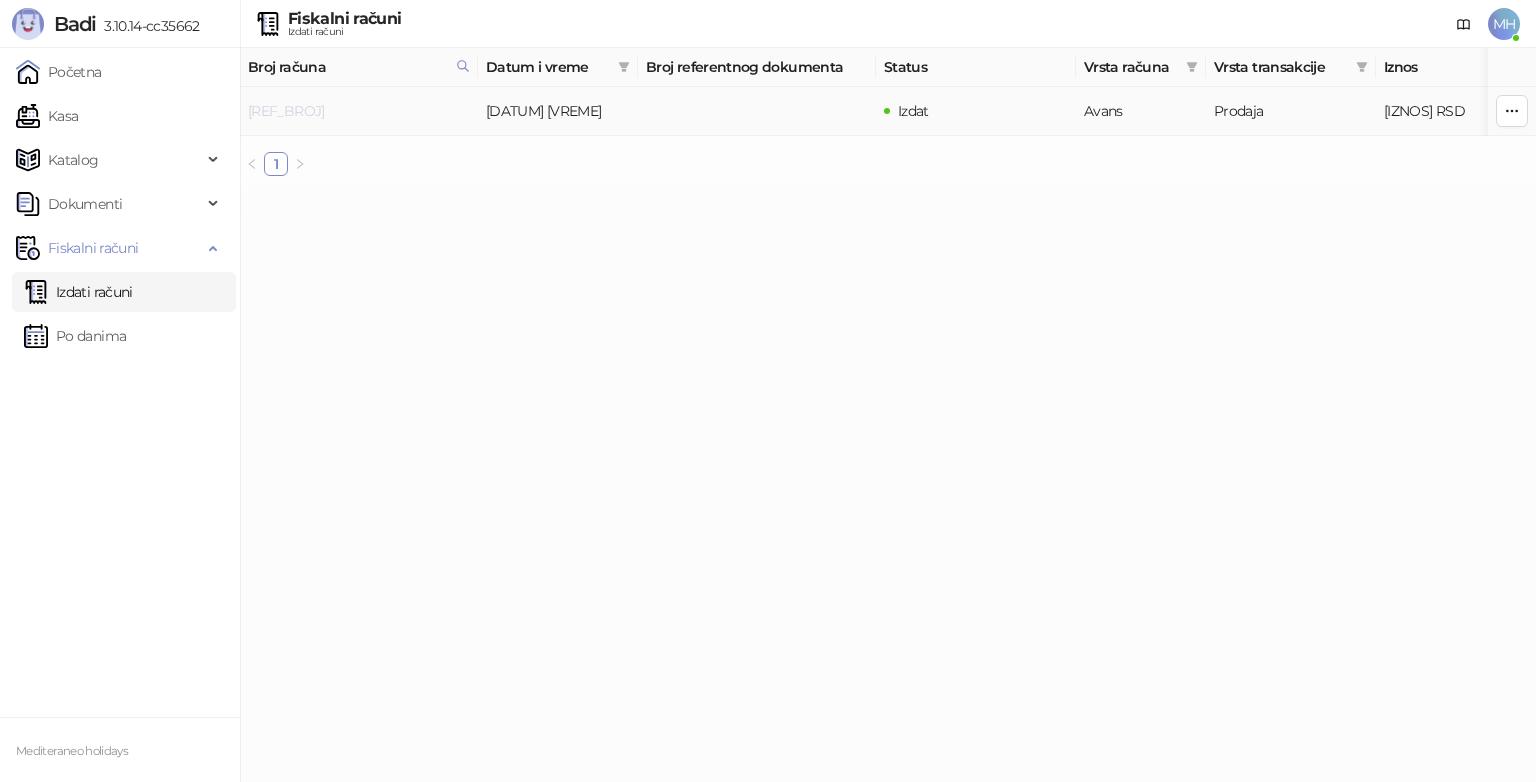 click on "[REF_BROJ]" at bounding box center (286, 111) 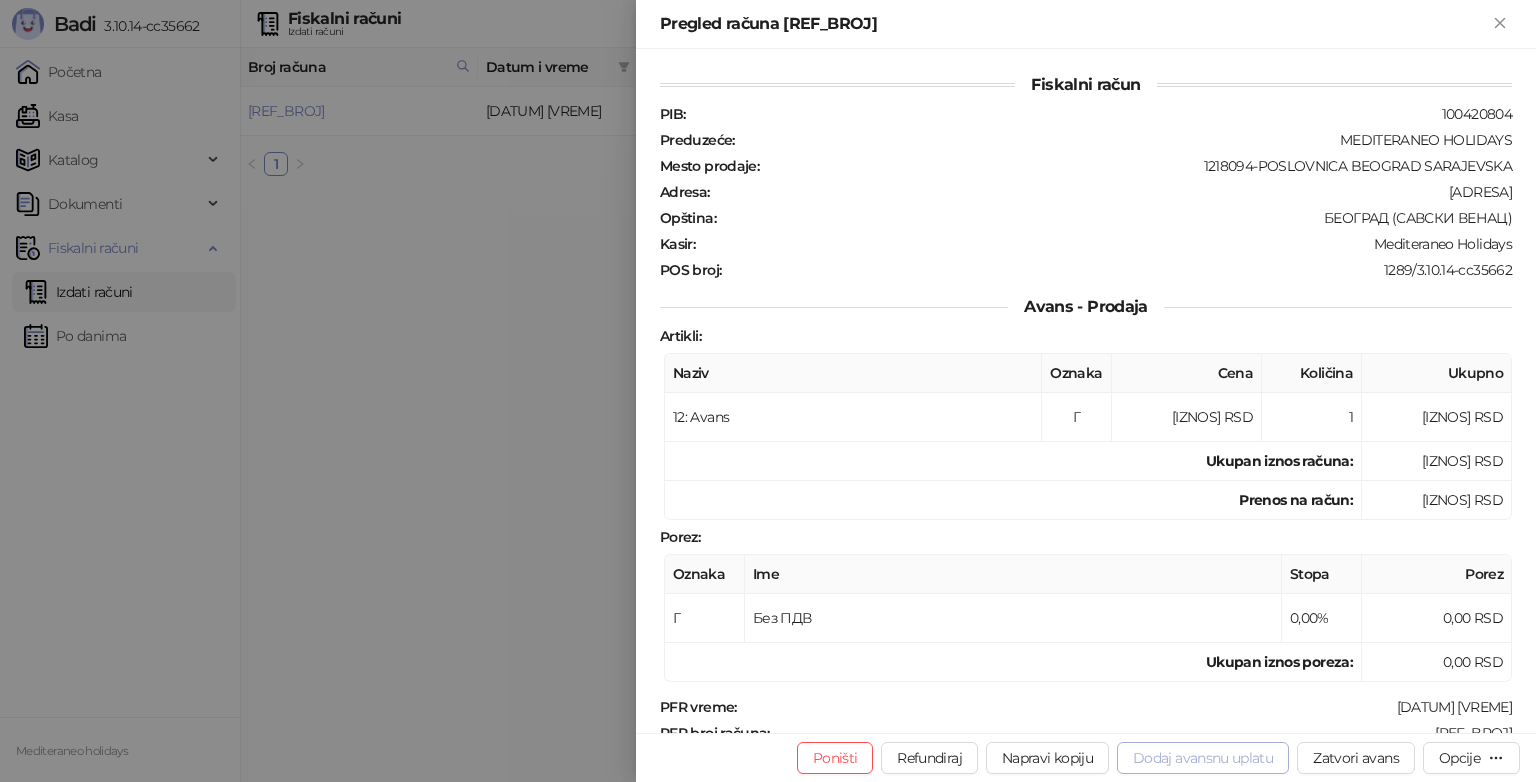 click on "Dodaj avansnu uplatu" at bounding box center [1203, 758] 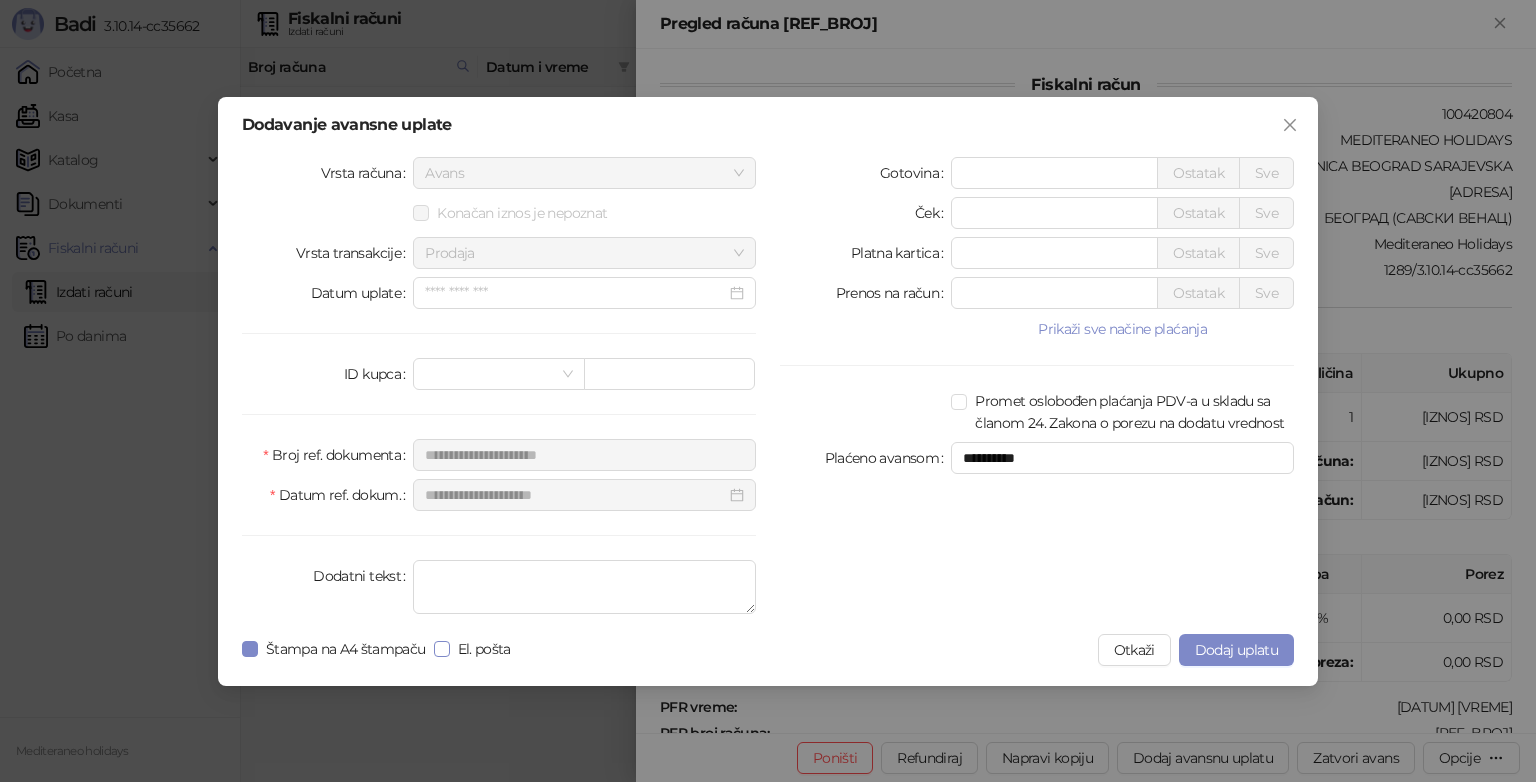 click on "El. pošta" at bounding box center [484, 649] 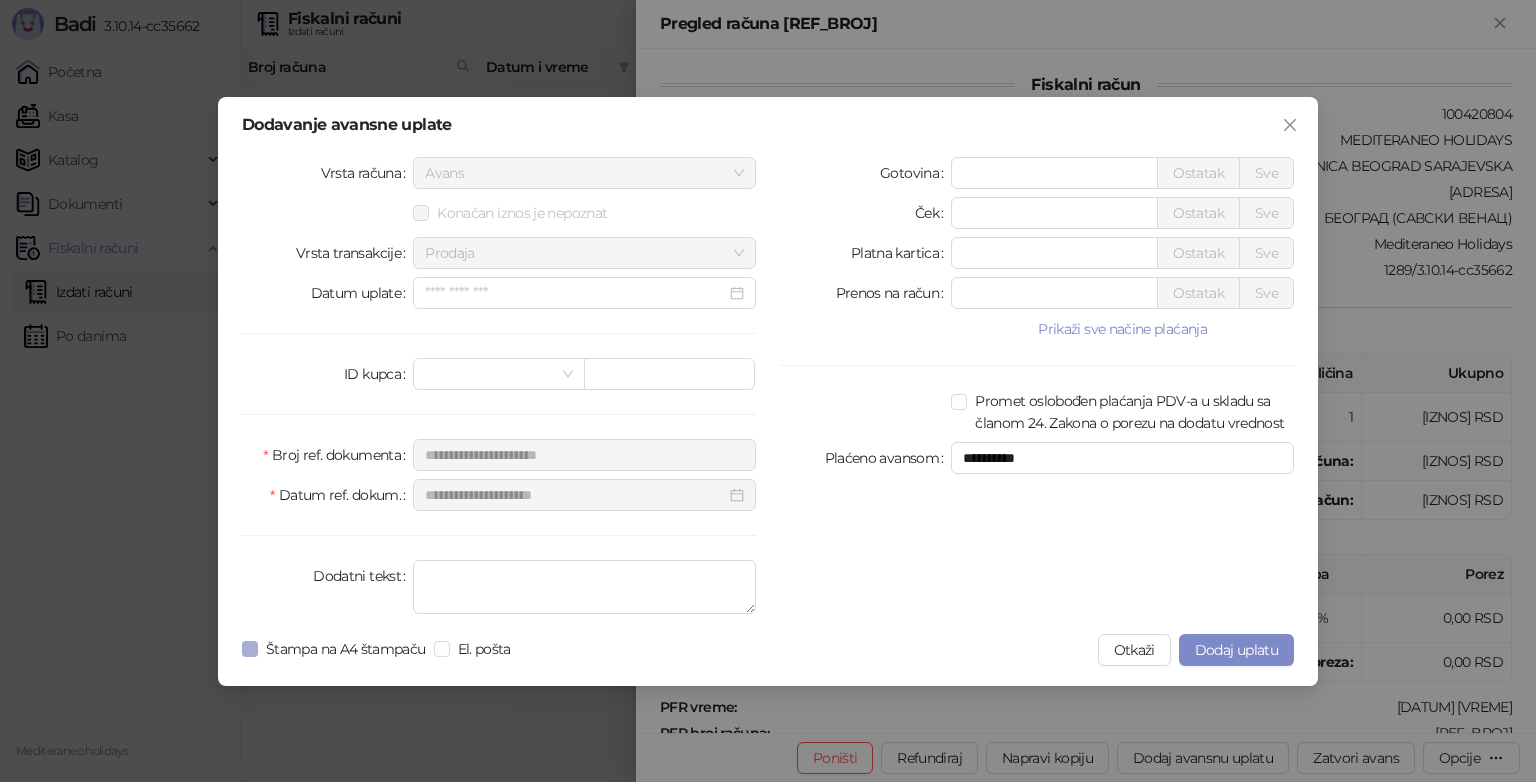 click on "Štampa na A4 štampaču" at bounding box center (346, 649) 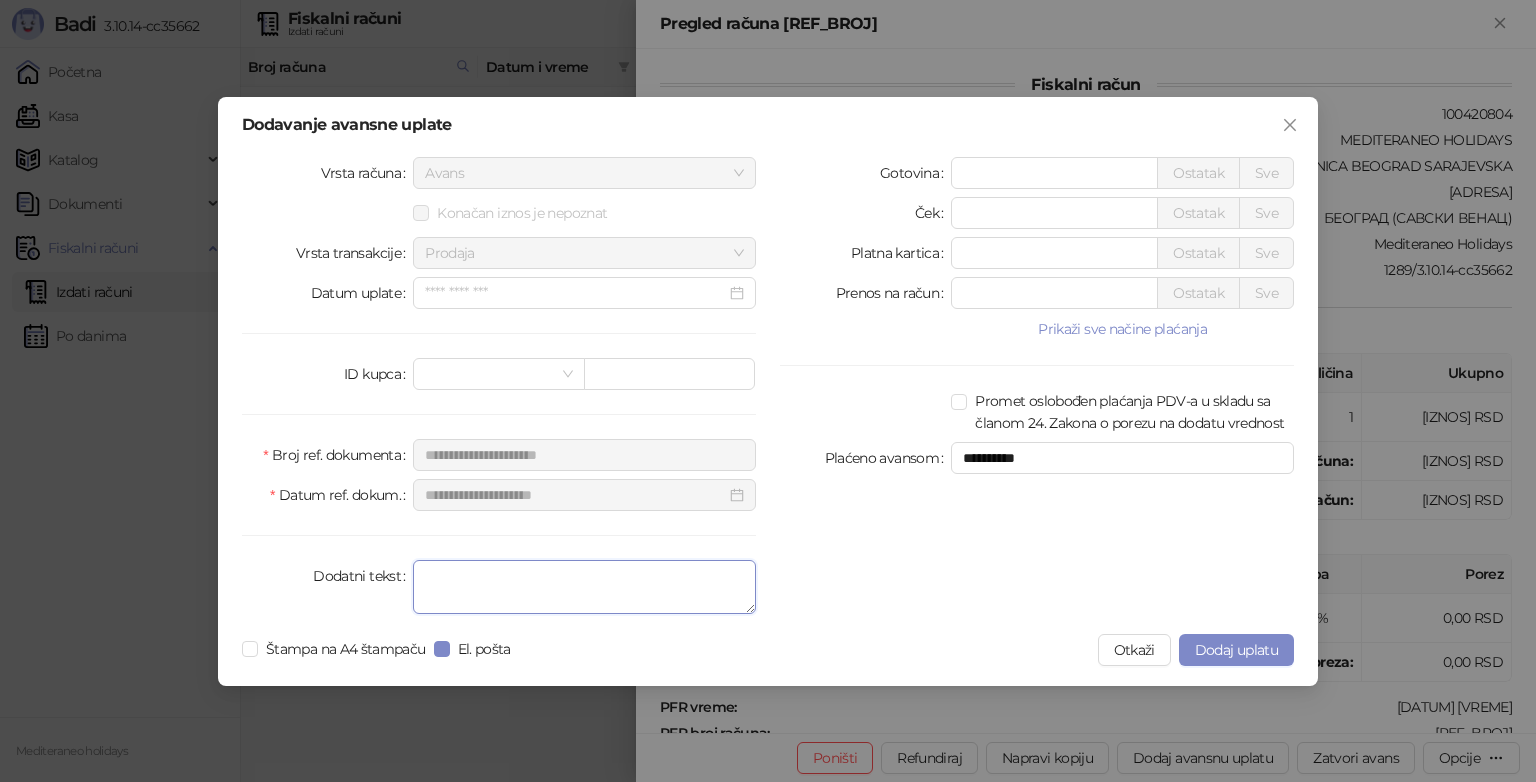 click on "Dodatni tekst" at bounding box center [584, 587] 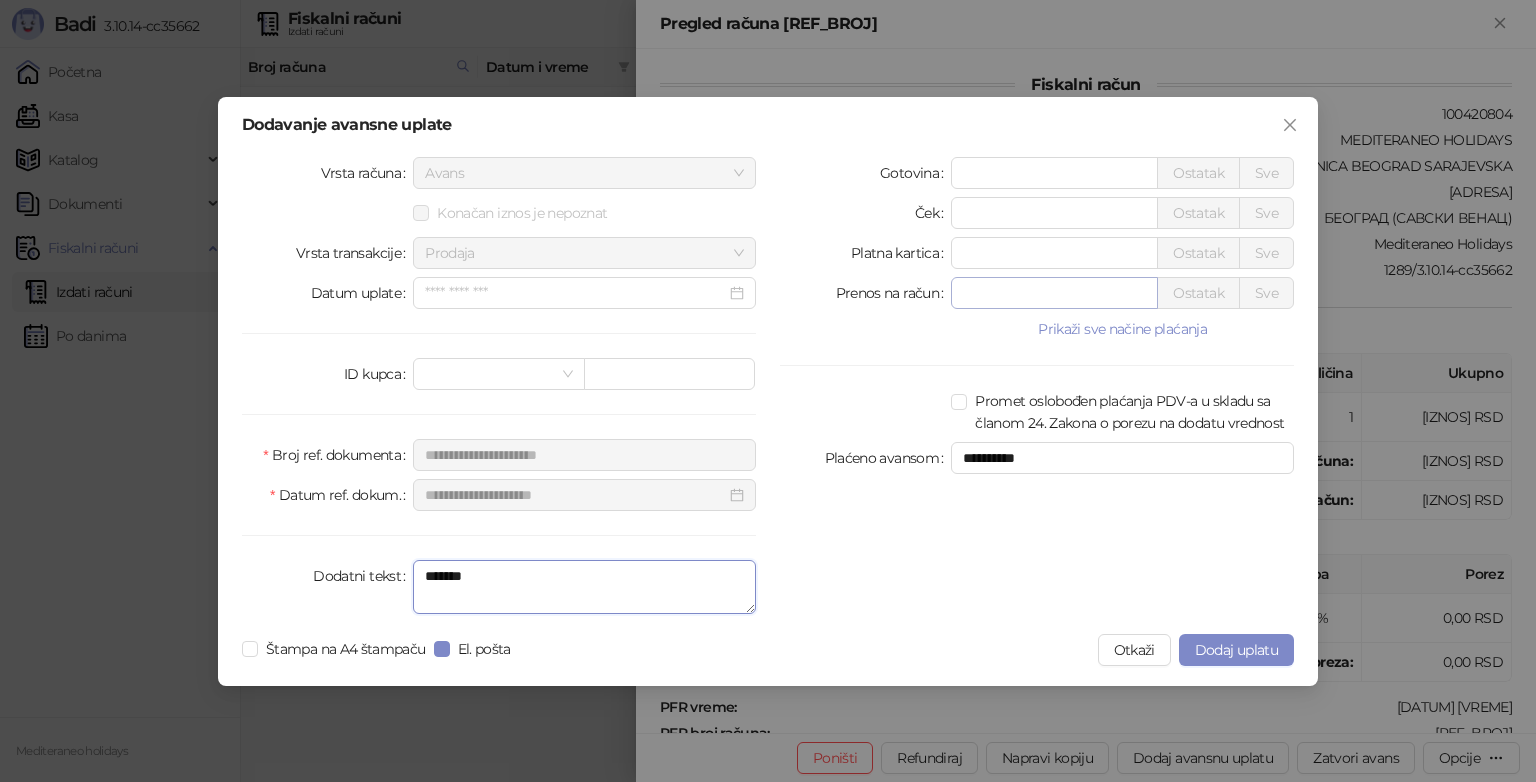 type on "*******" 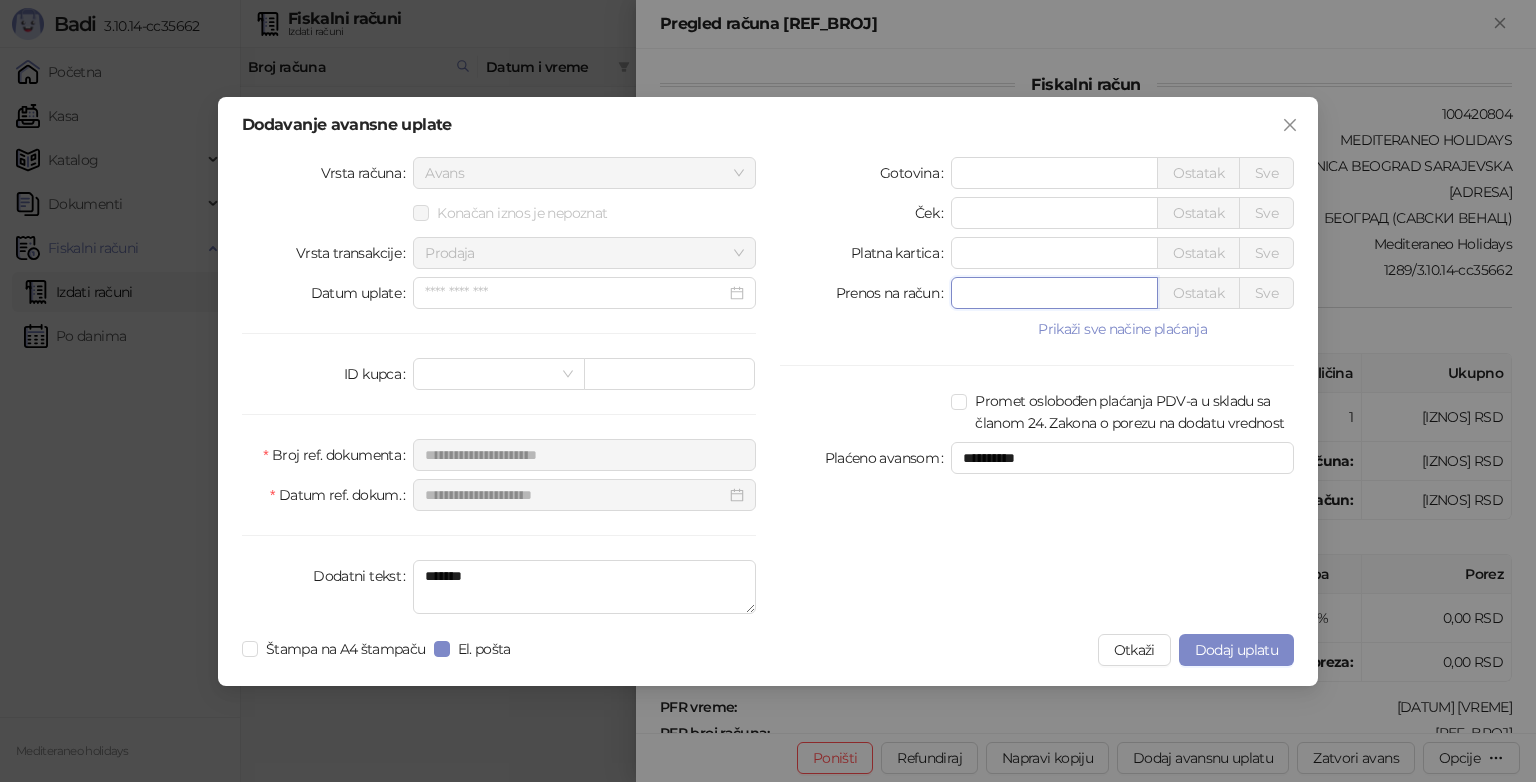click on "*" at bounding box center (1054, 293) 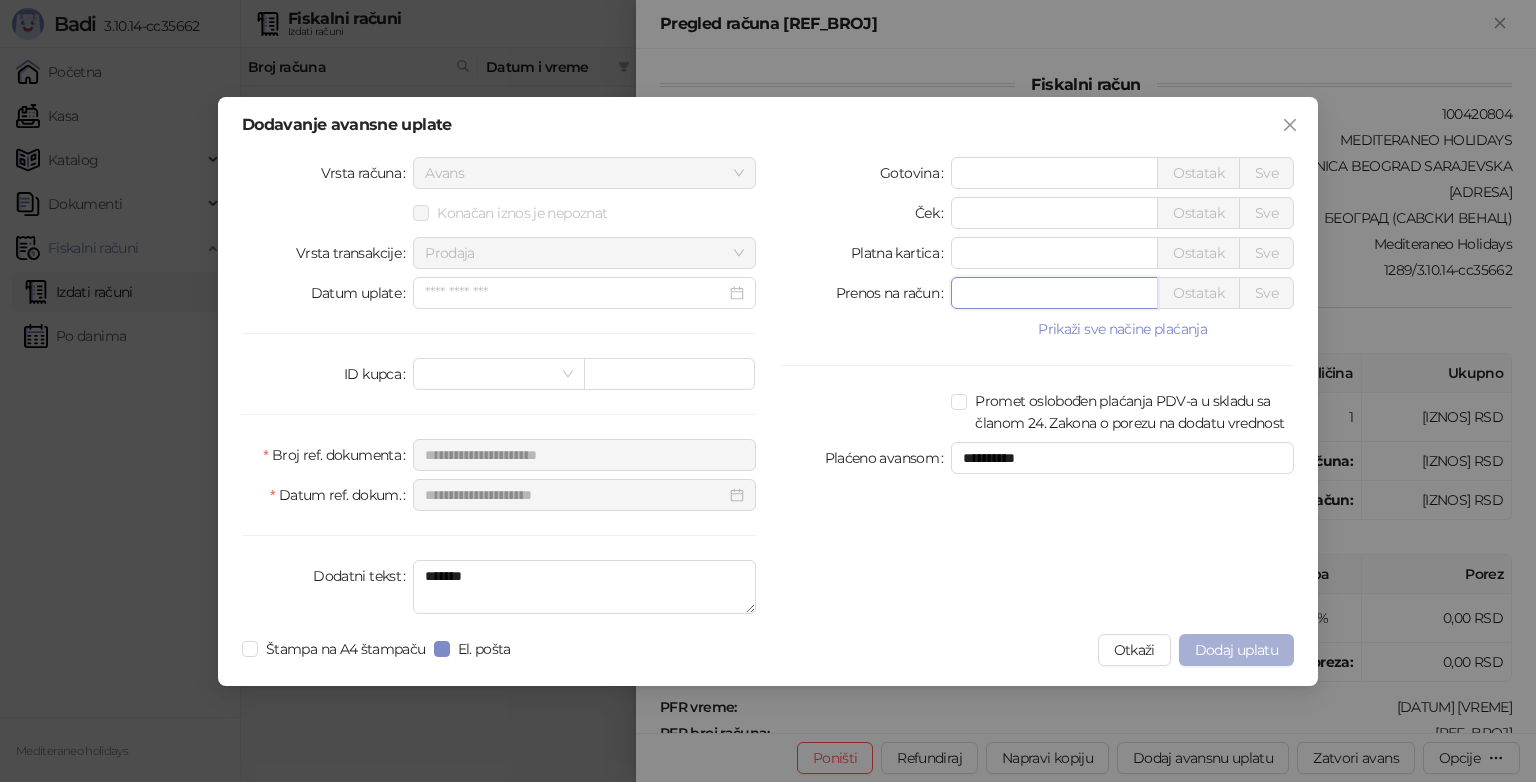 type on "******" 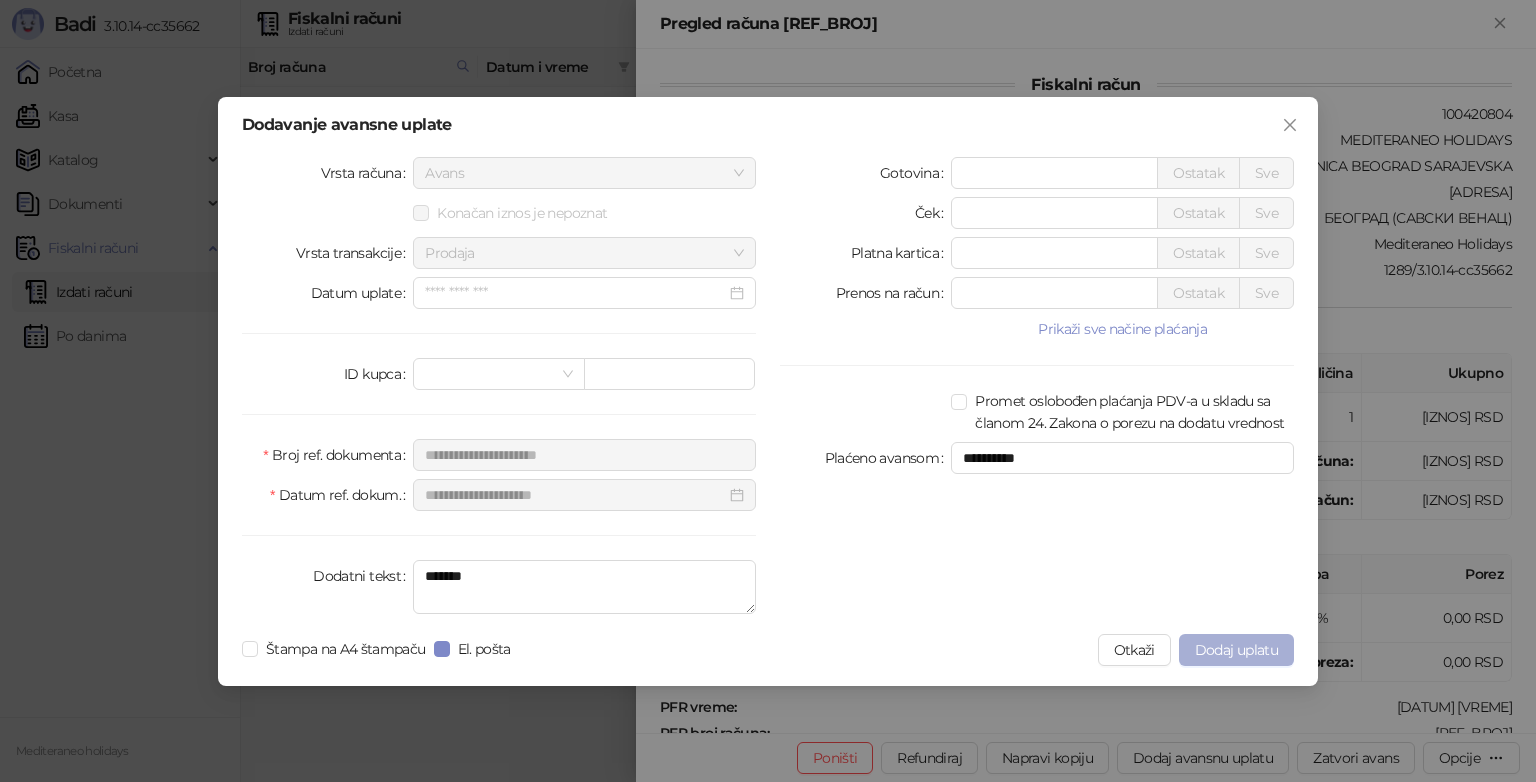 click on "Dodaj uplatu" at bounding box center (1236, 650) 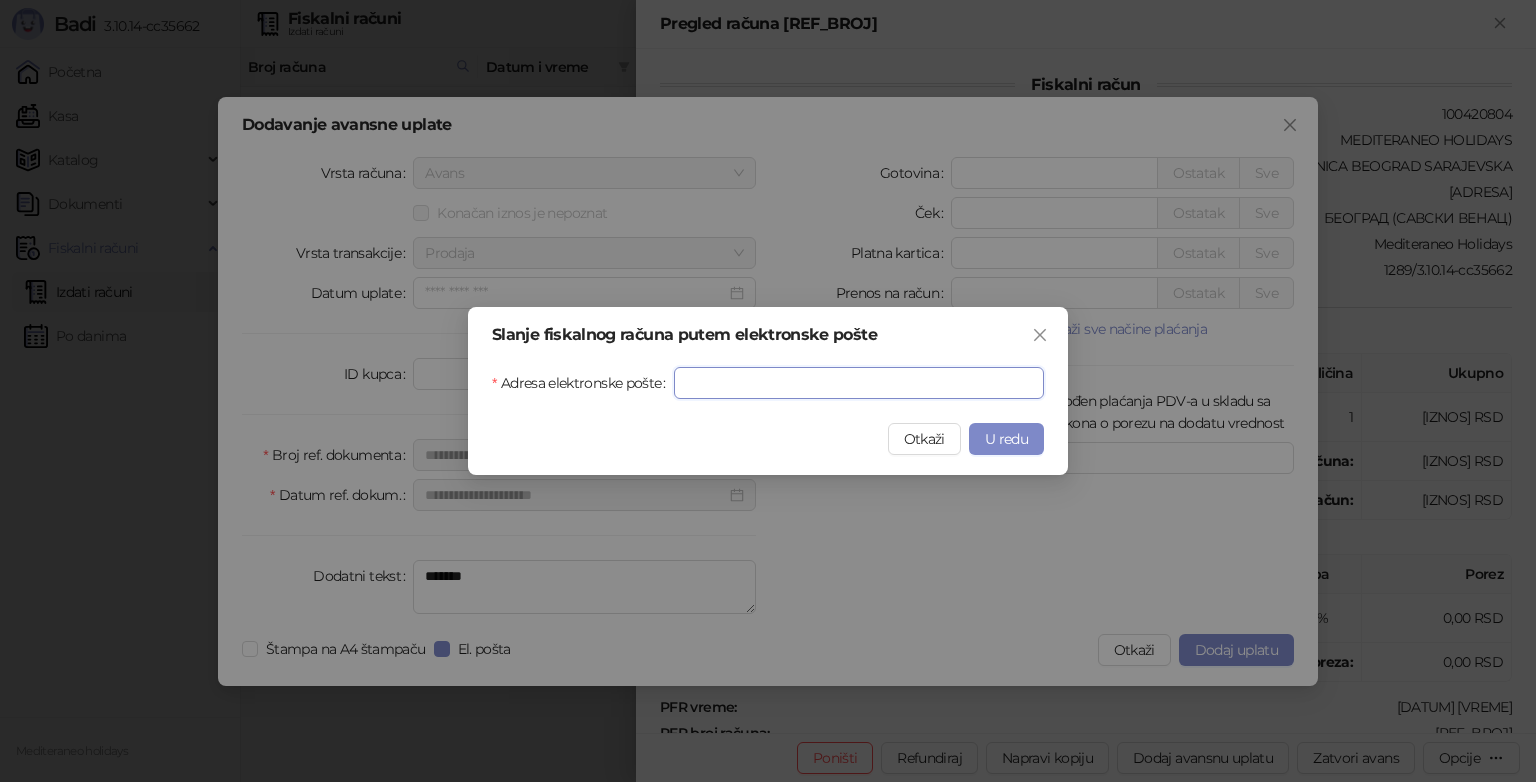 click on "Adresa elektronske pošte" at bounding box center [859, 383] 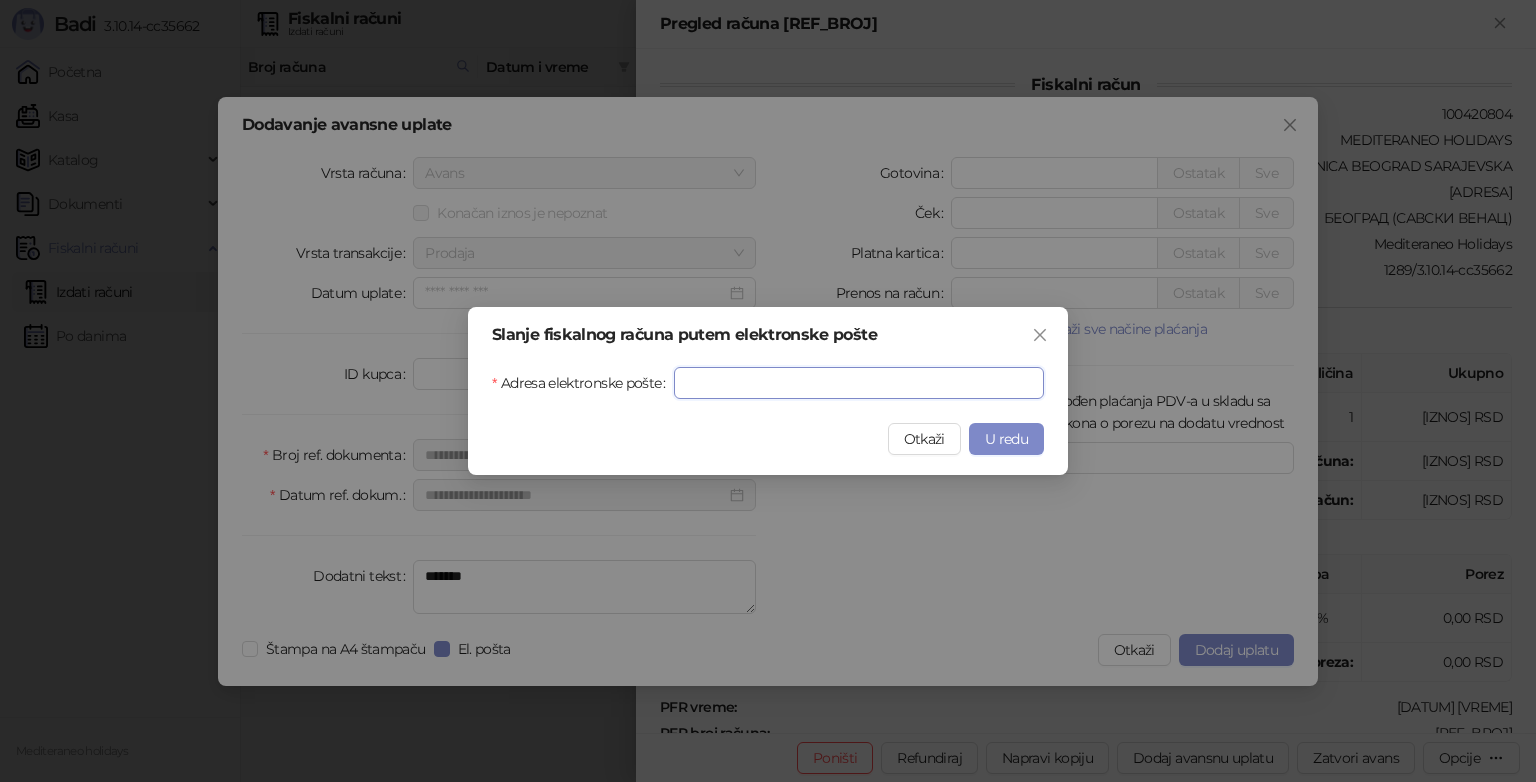 paste on "**********" 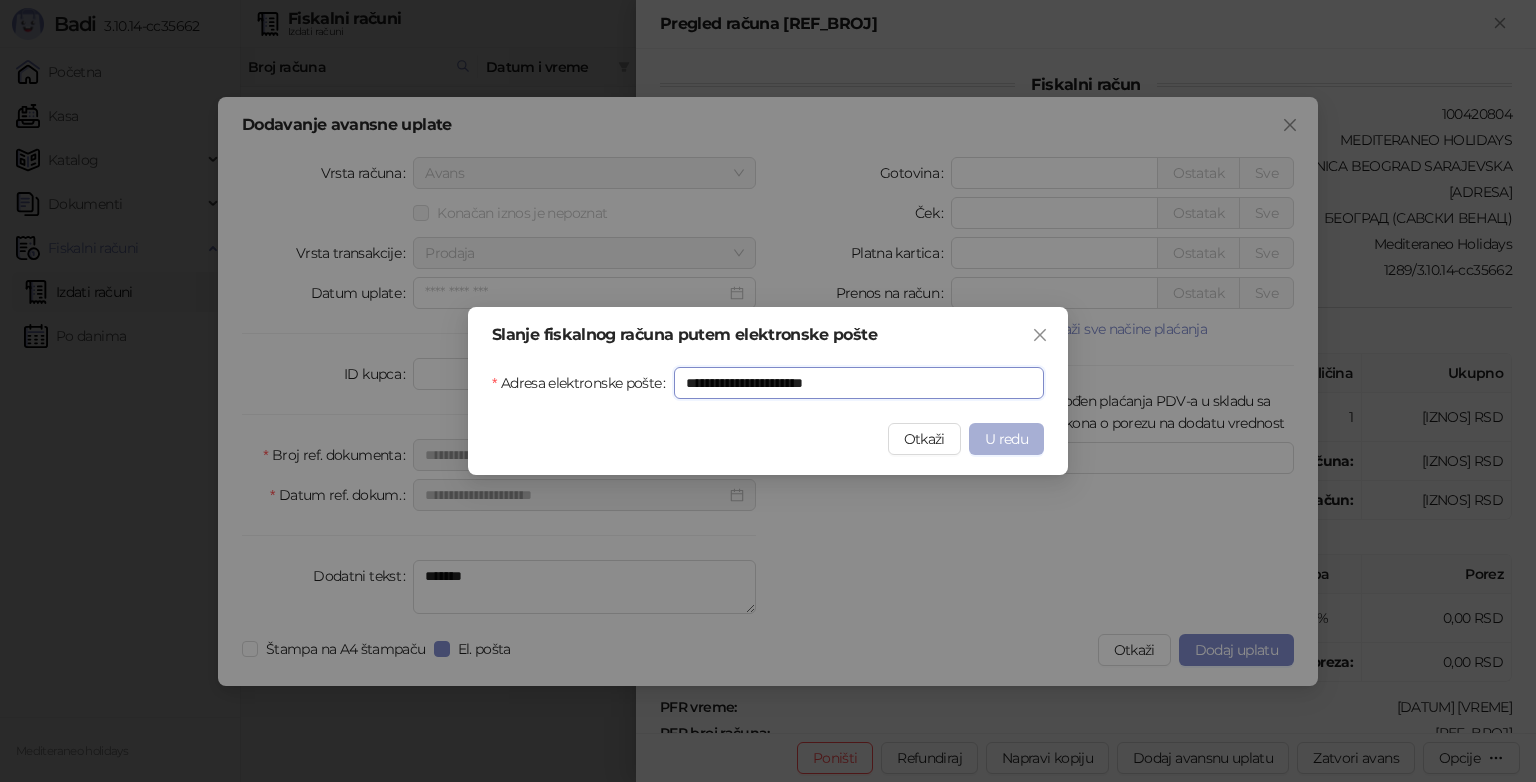 type on "**********" 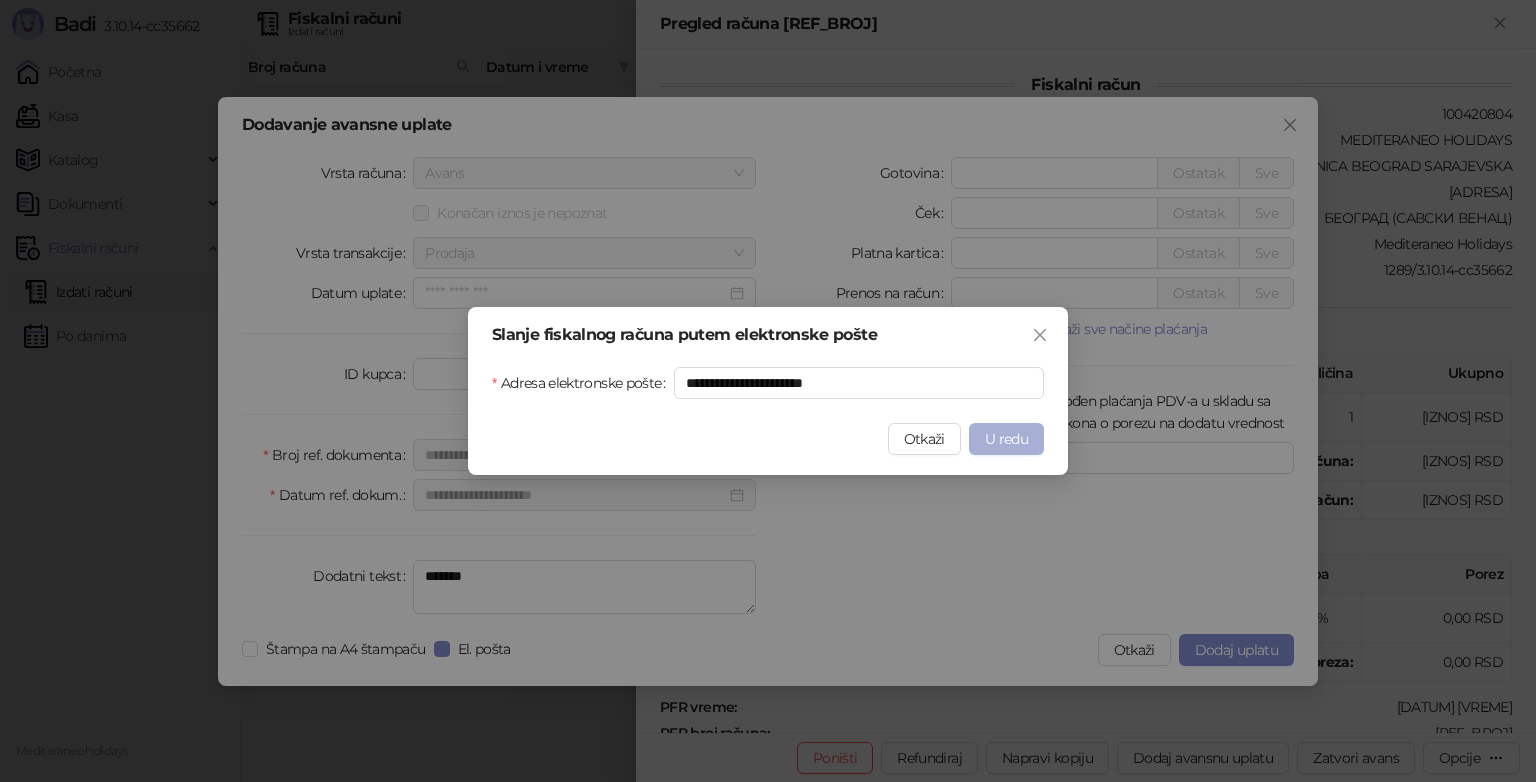 click on "U redu" at bounding box center [1006, 439] 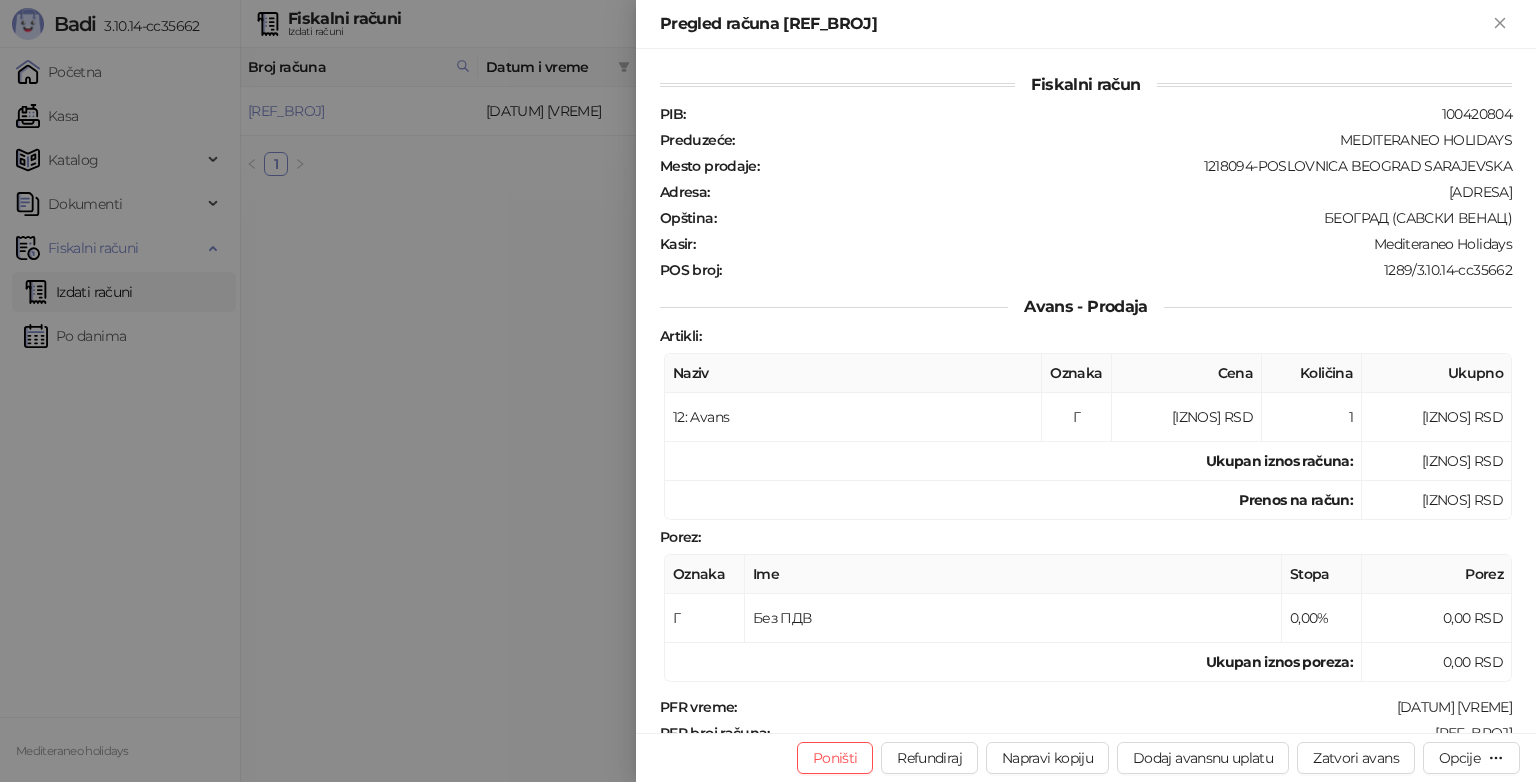 click at bounding box center (768, 391) 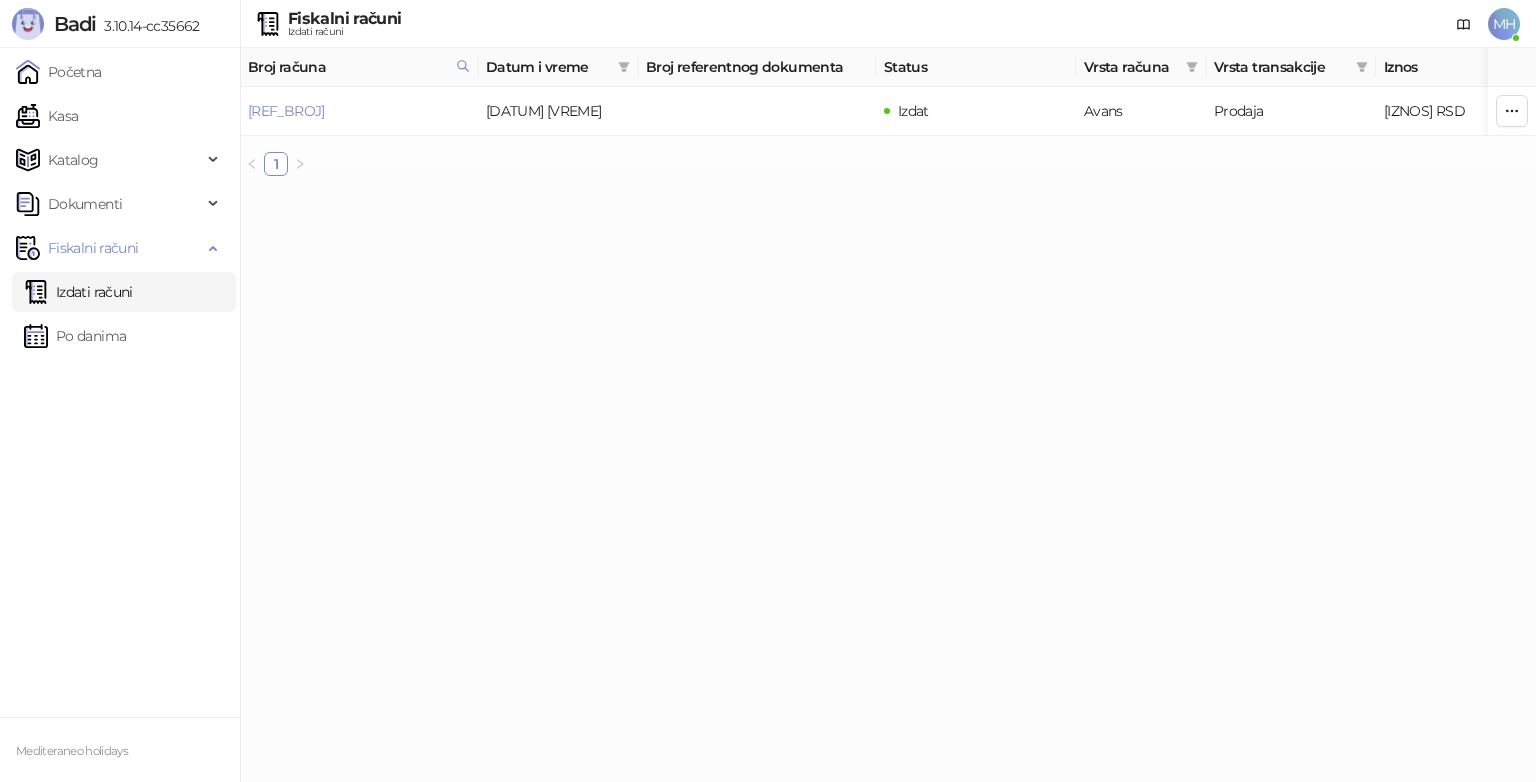 click on "Izdati računi" at bounding box center [78, 292] 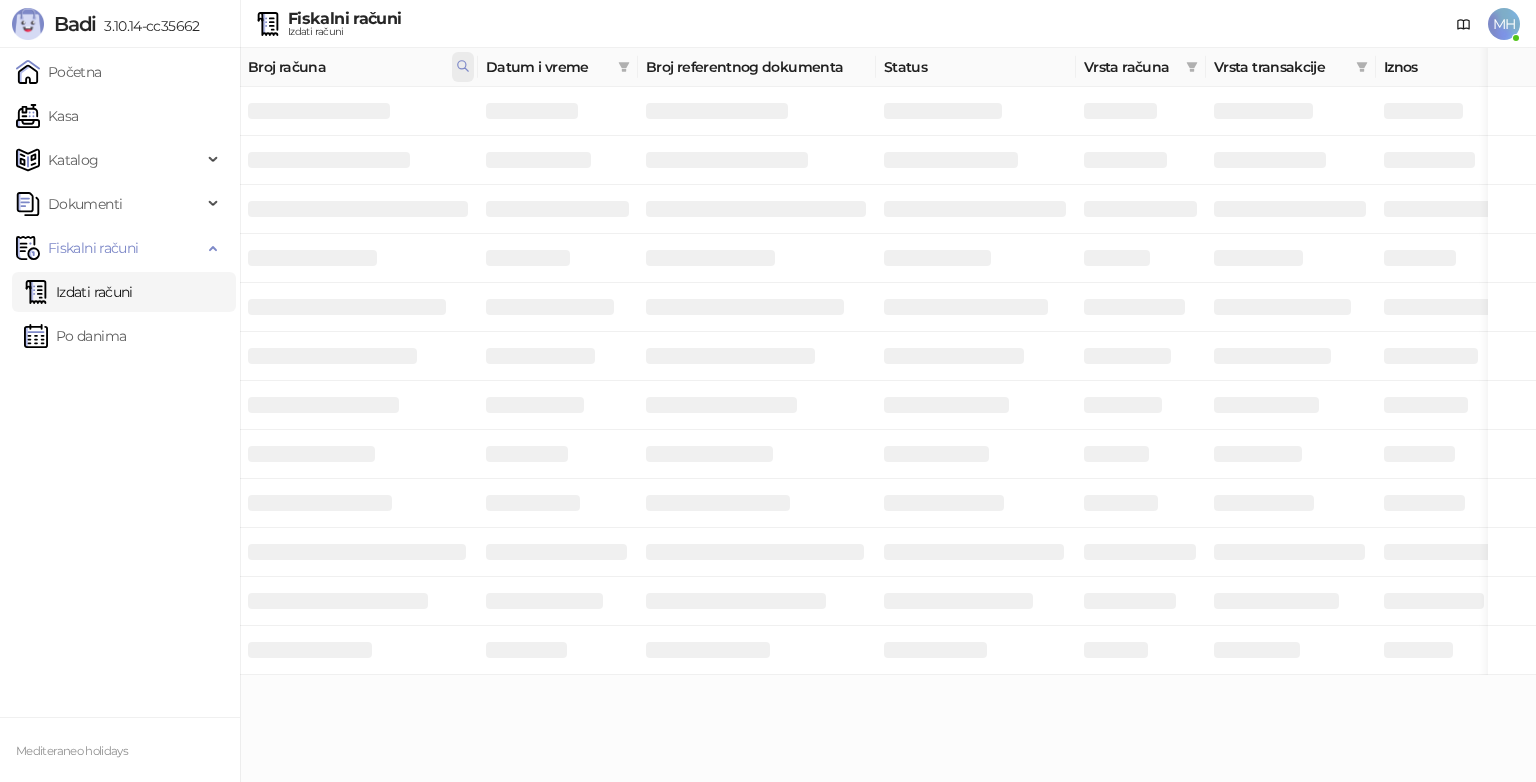 click 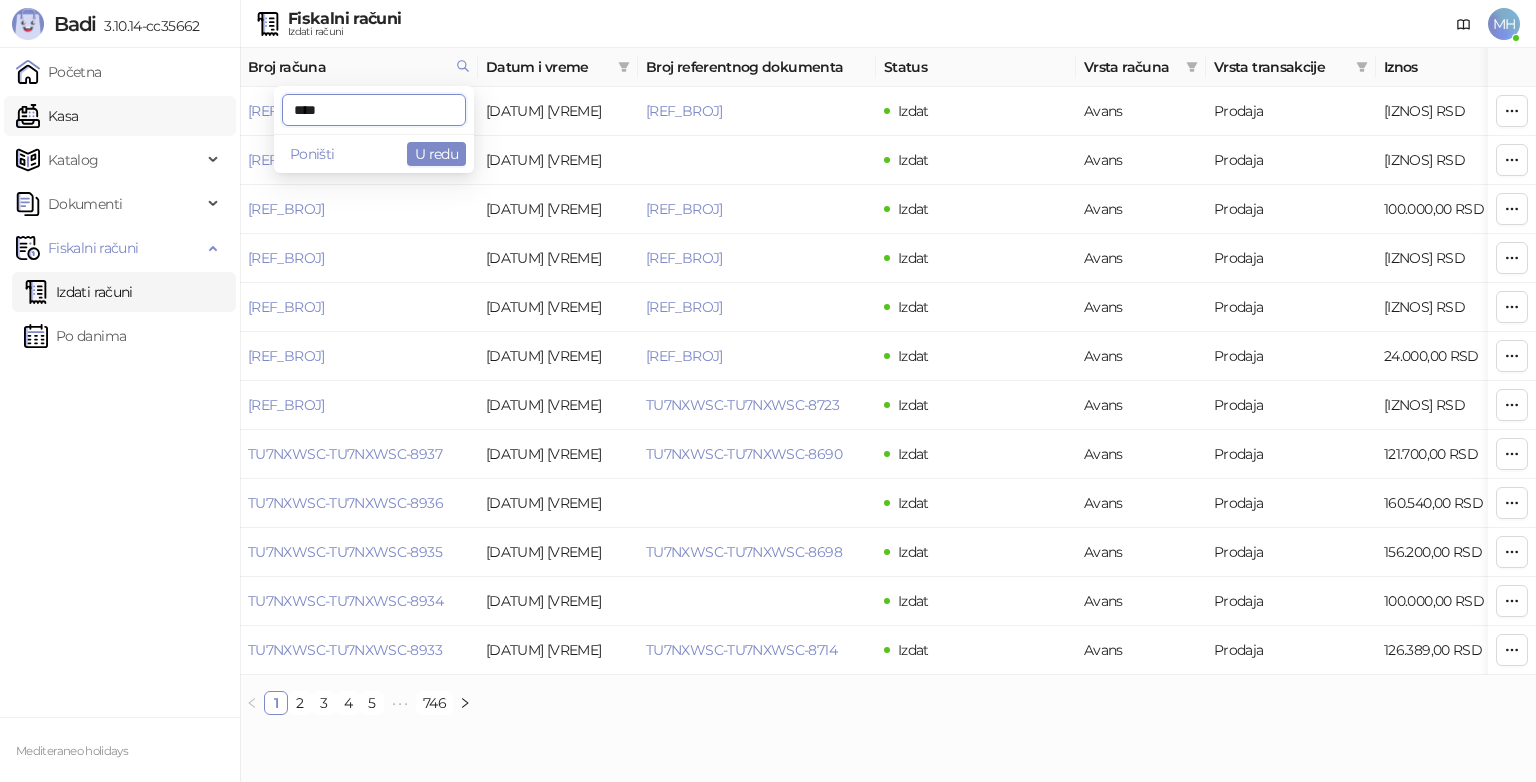 drag, startPoint x: 373, startPoint y: 114, endPoint x: 168, endPoint y: 112, distance: 205.00975 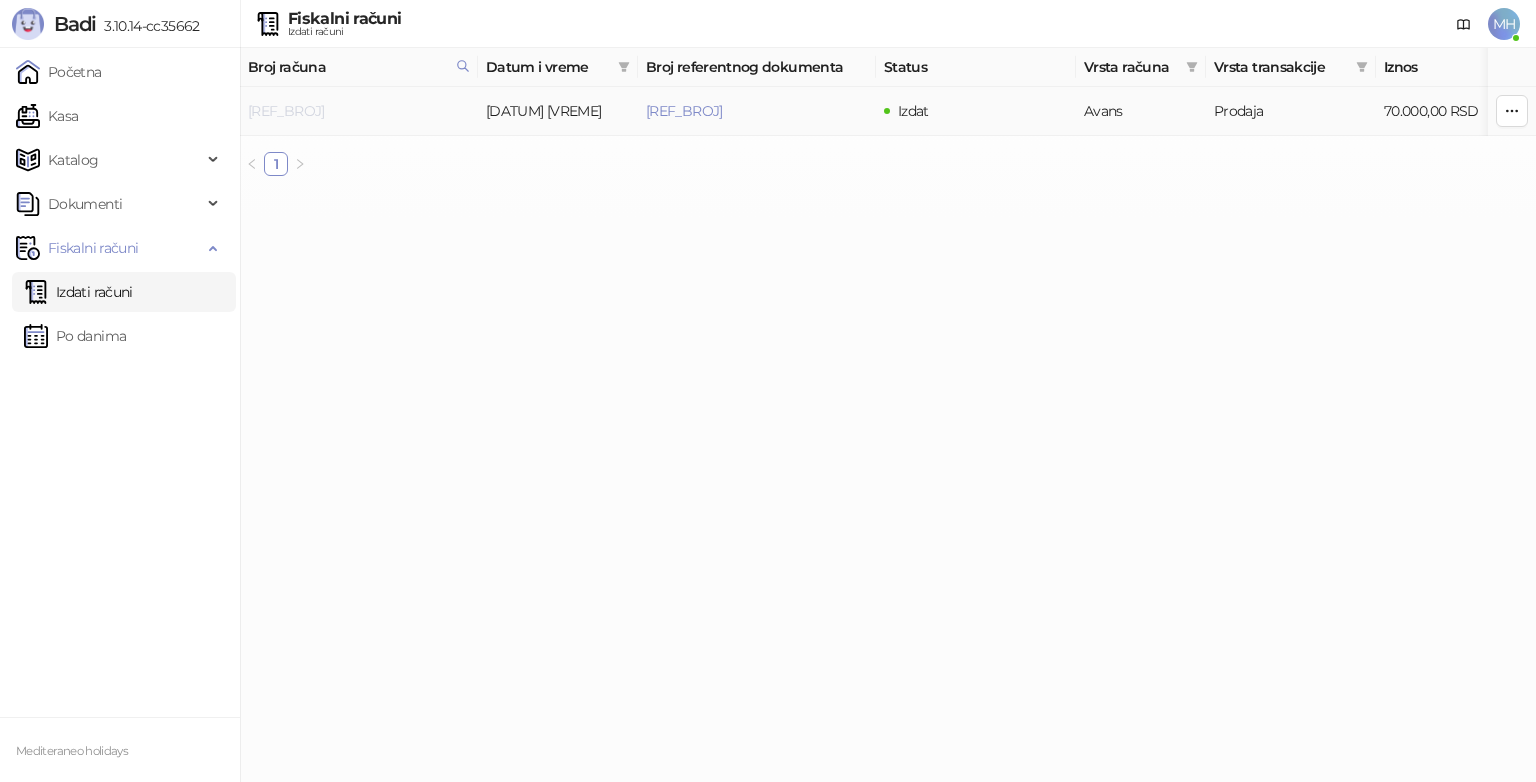click on "[REF_BROJ]" at bounding box center (286, 111) 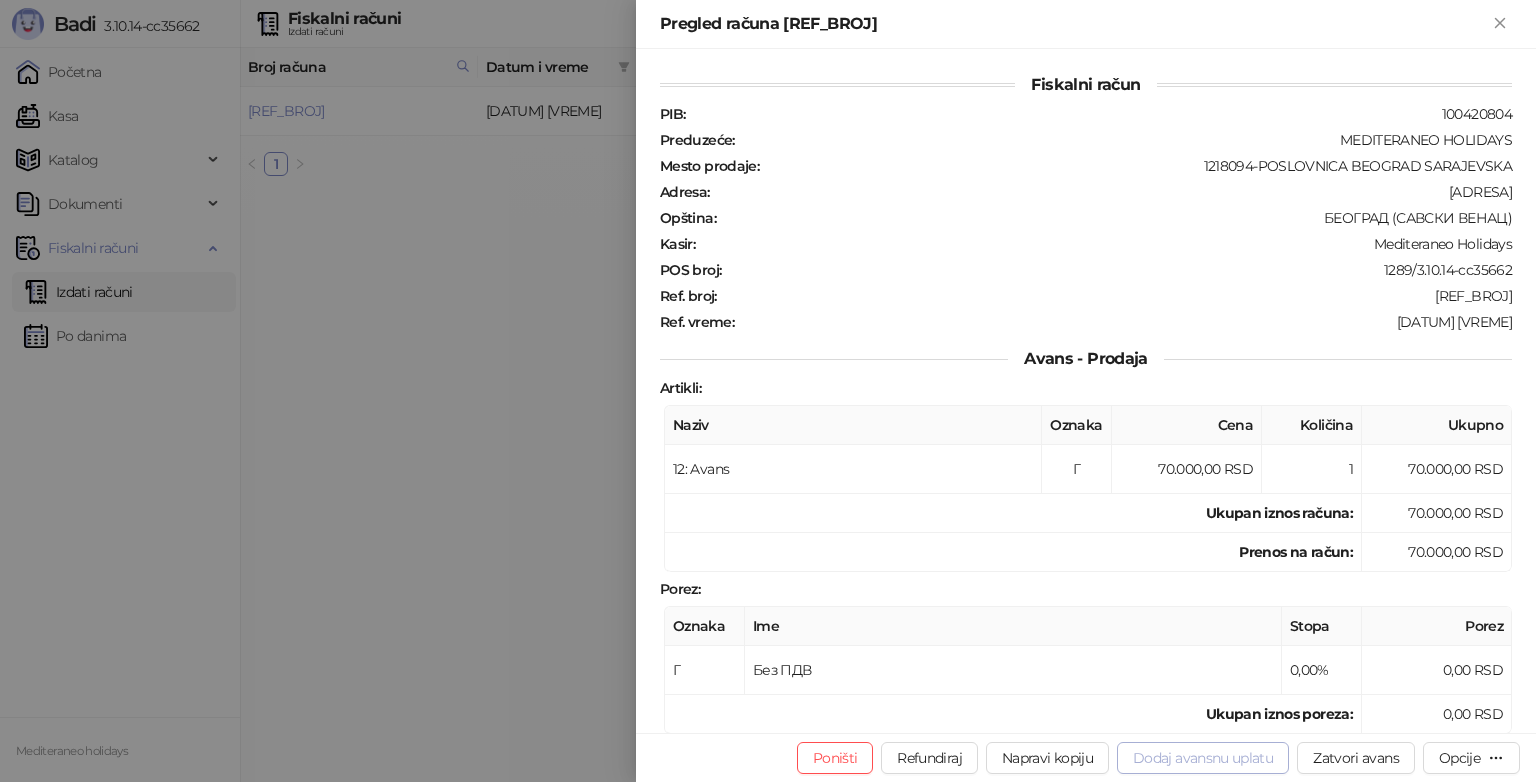 click on "Dodaj avansnu uplatu" at bounding box center [1203, 758] 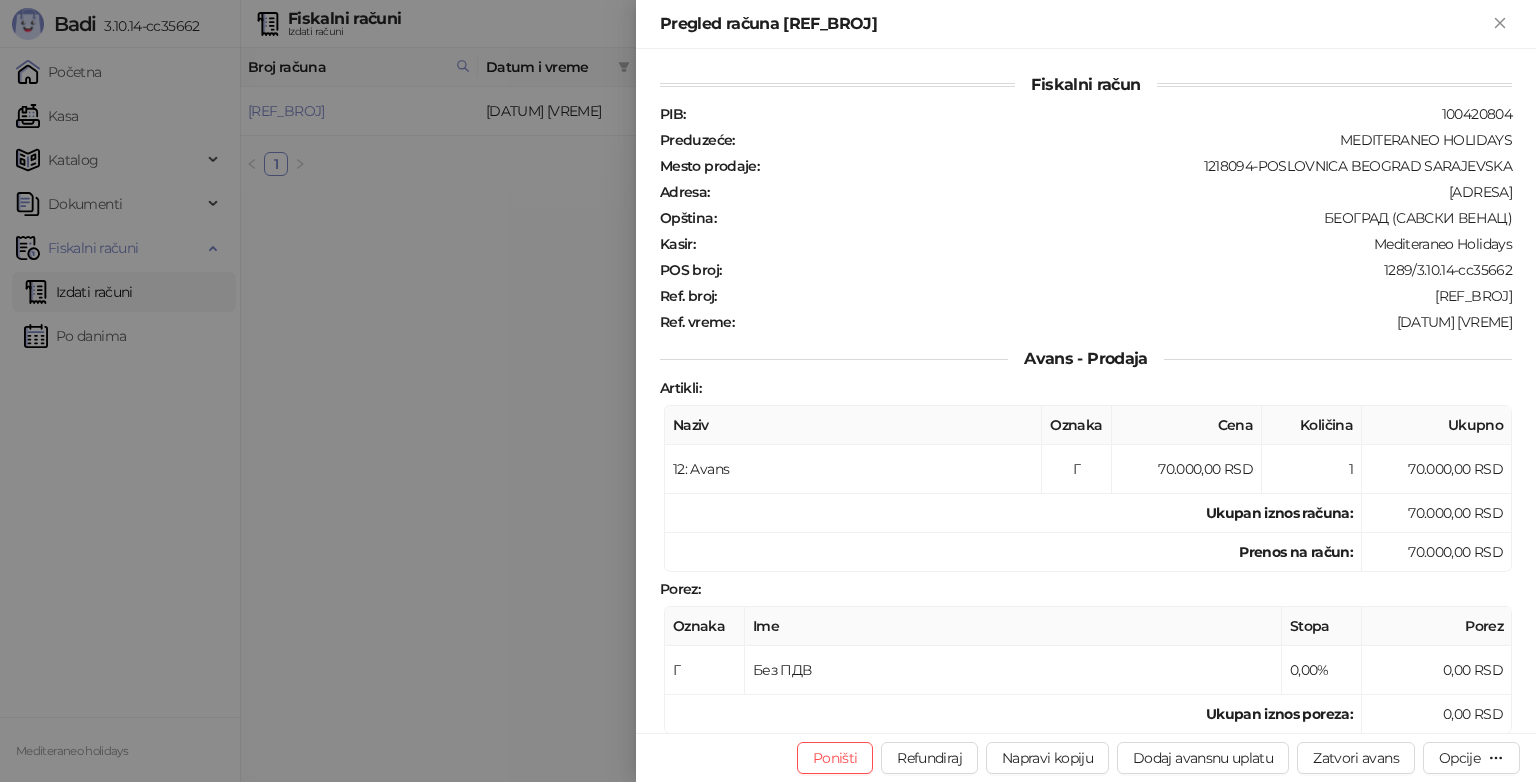 type on "**********" 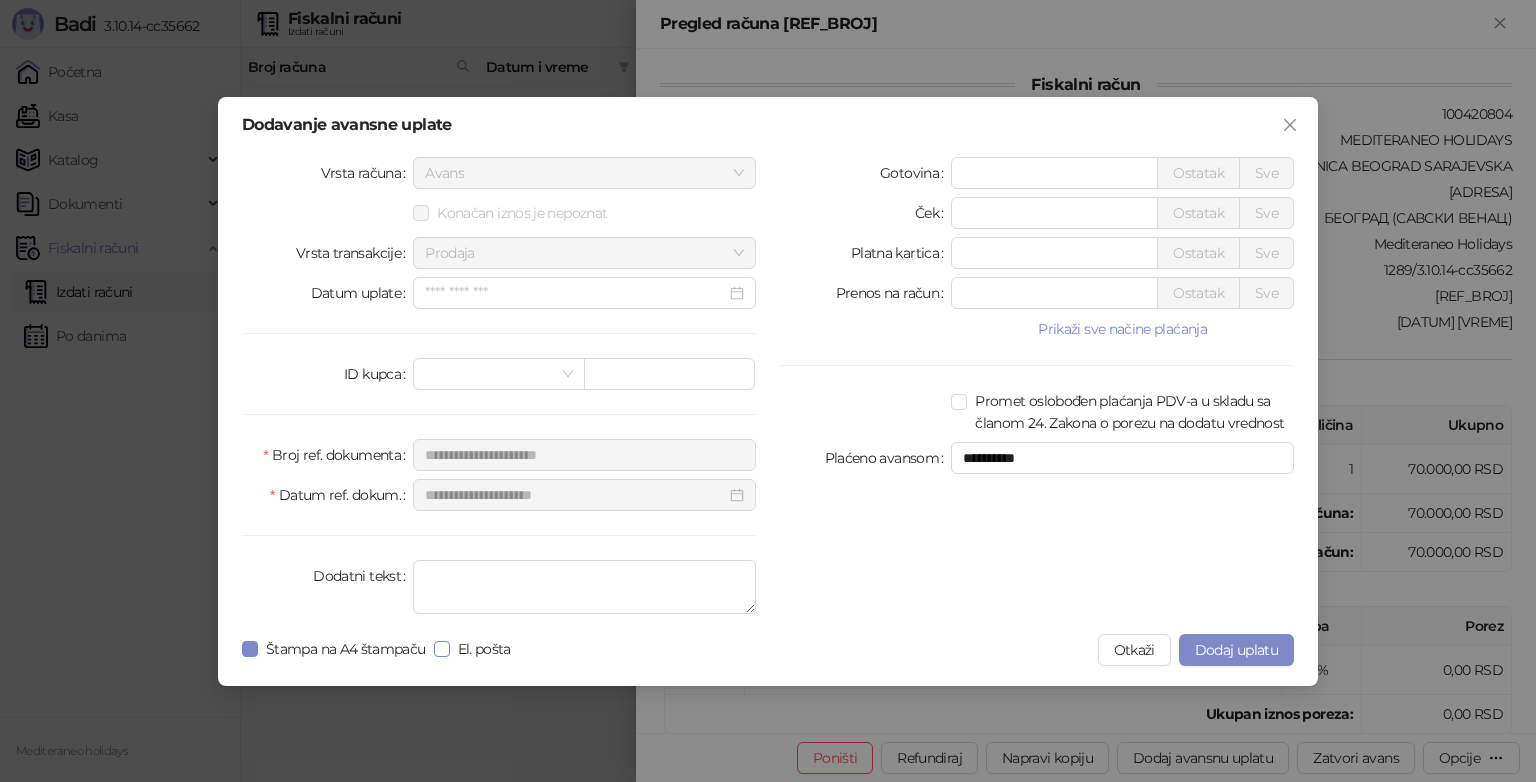 drag, startPoint x: 488, startPoint y: 644, endPoint x: 336, endPoint y: 654, distance: 152.3286 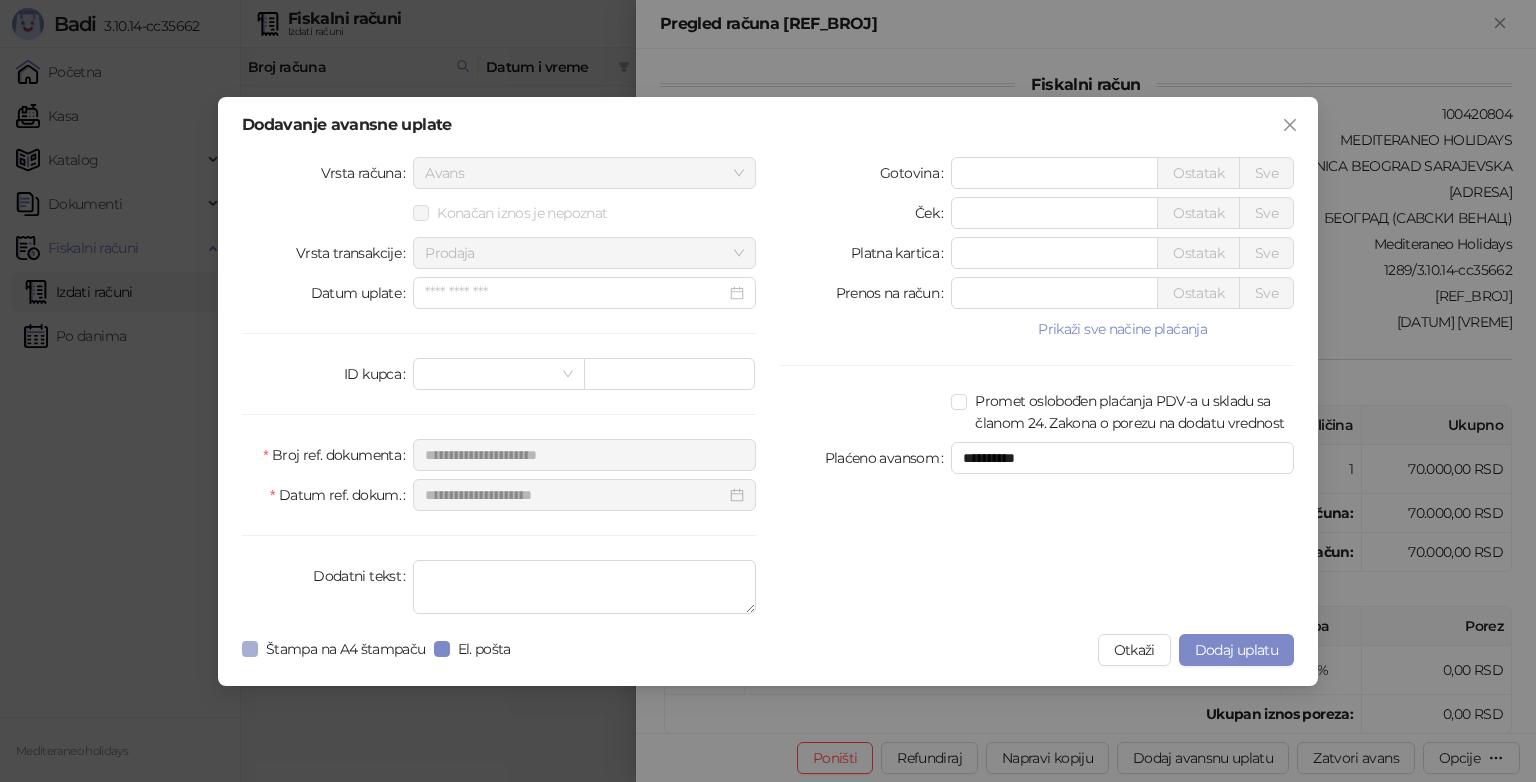 click on "Štampa na A4 štampaču" at bounding box center [346, 649] 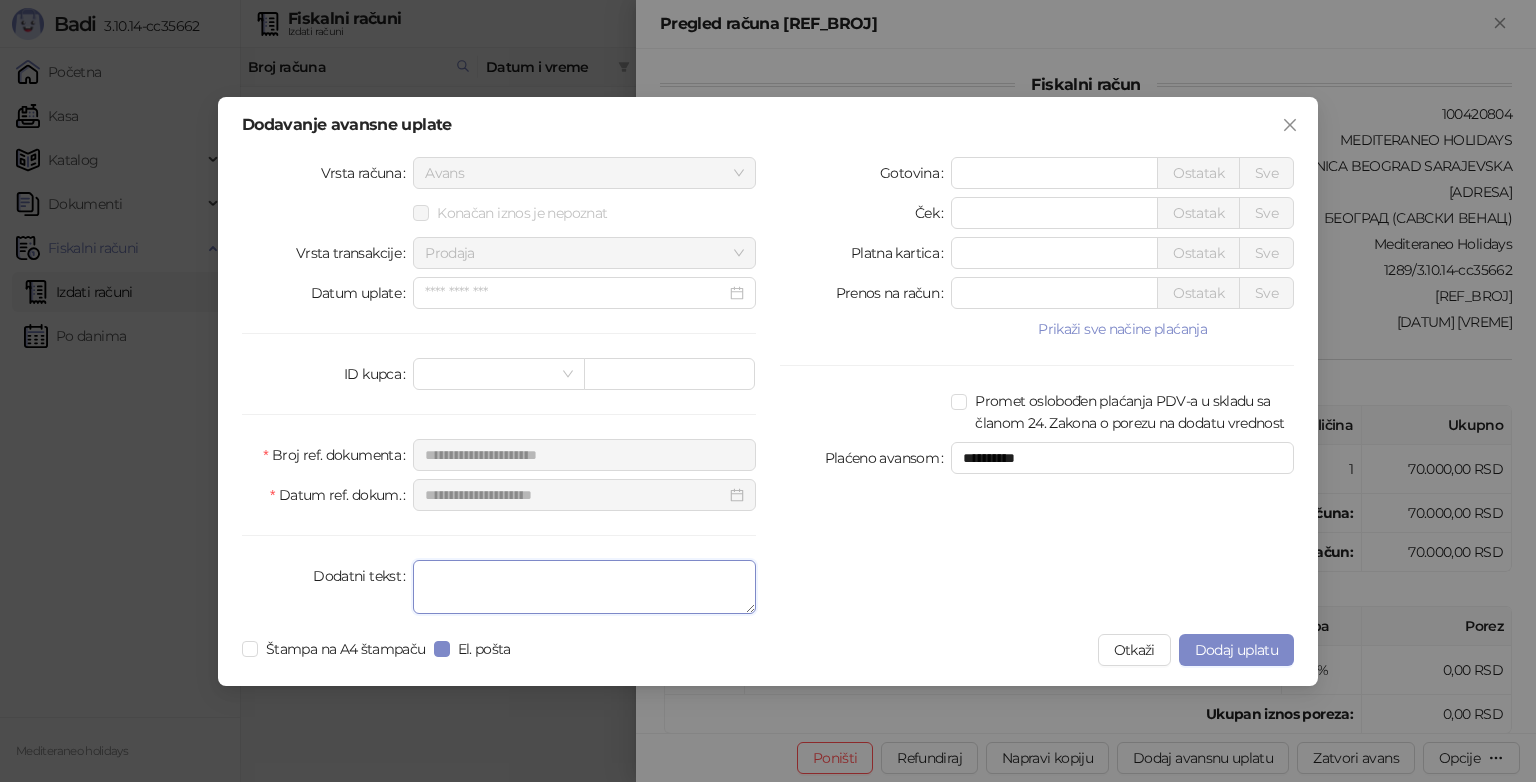 click on "Dodatni tekst" at bounding box center (584, 587) 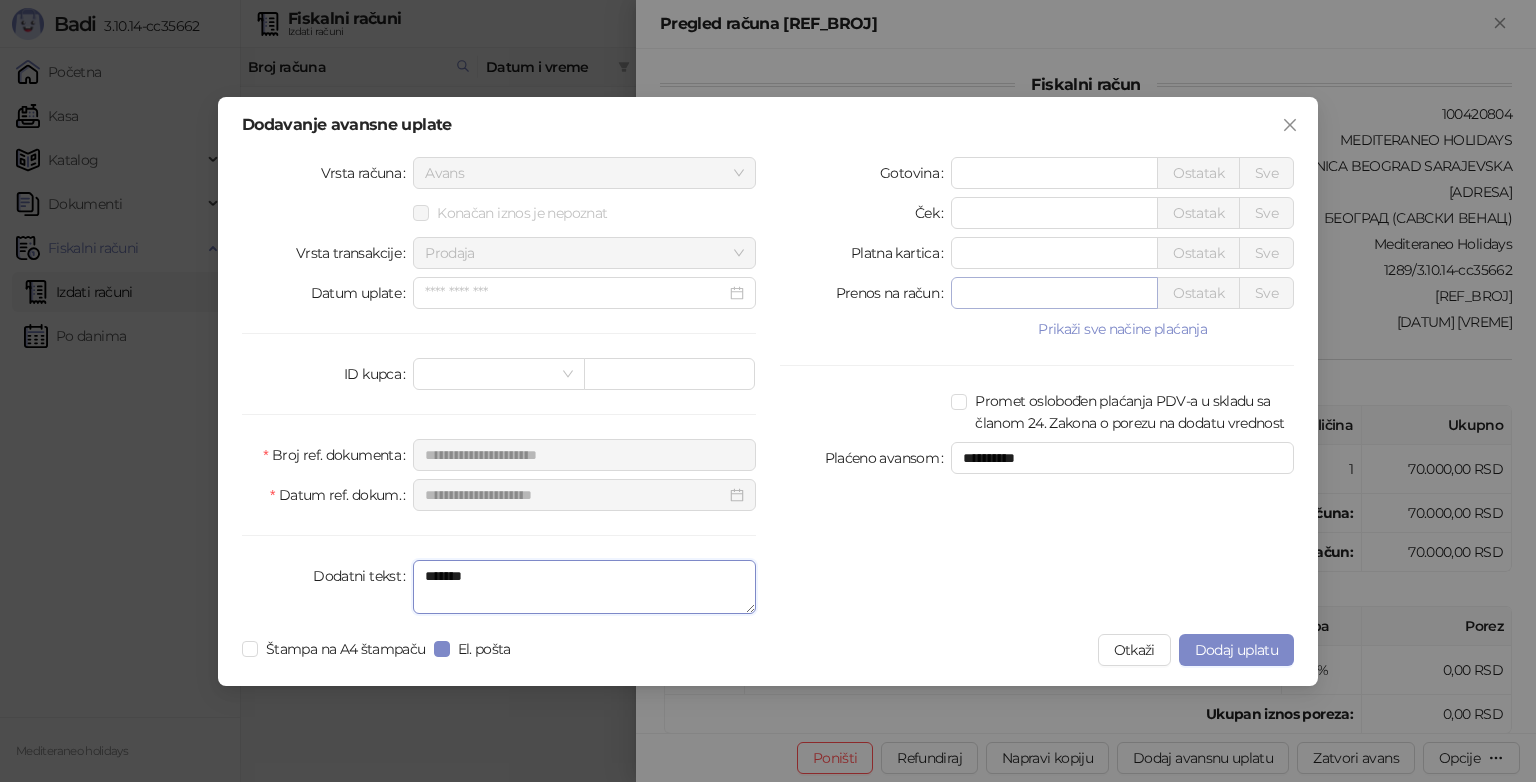 type on "*******" 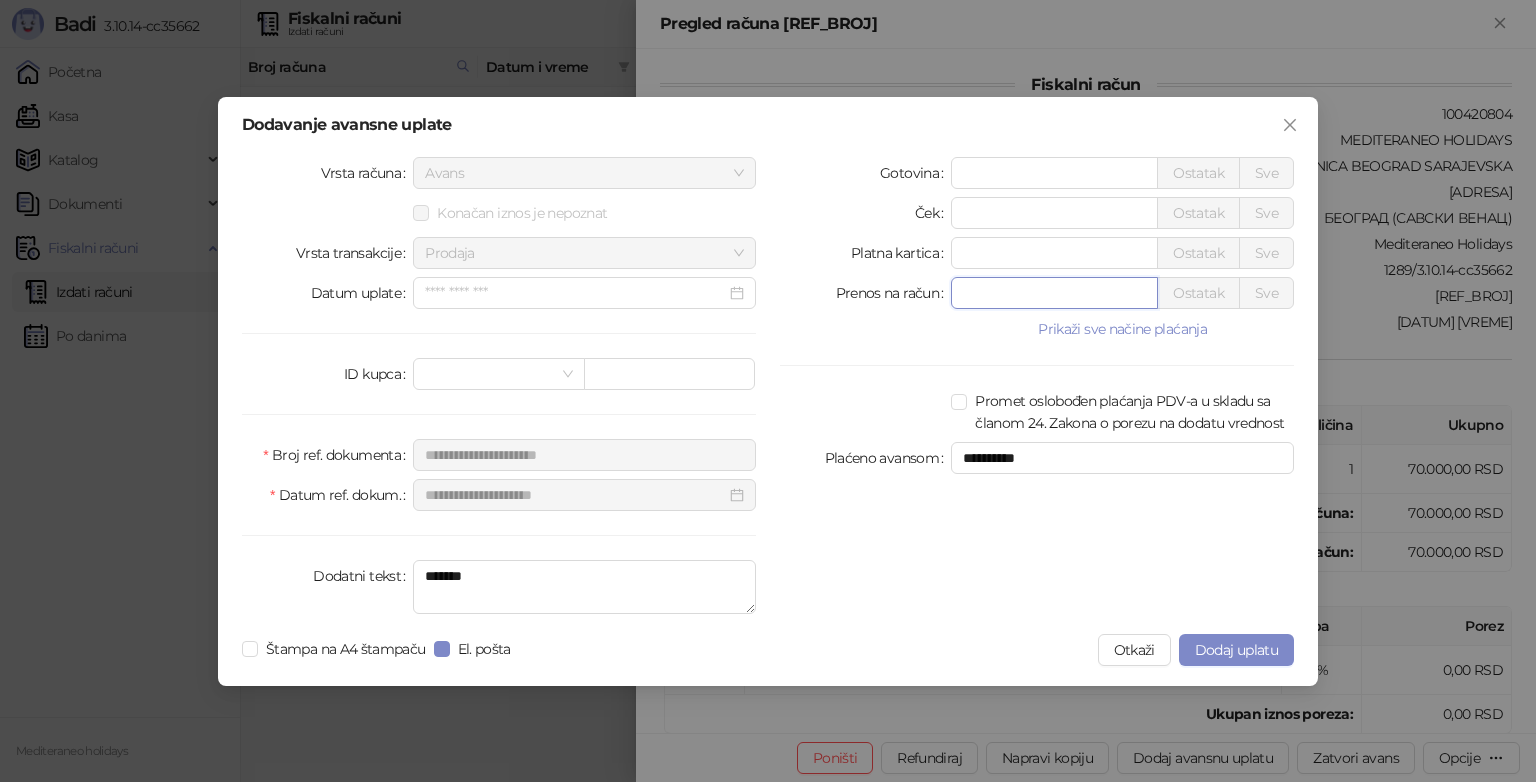 click on "*" at bounding box center [1054, 293] 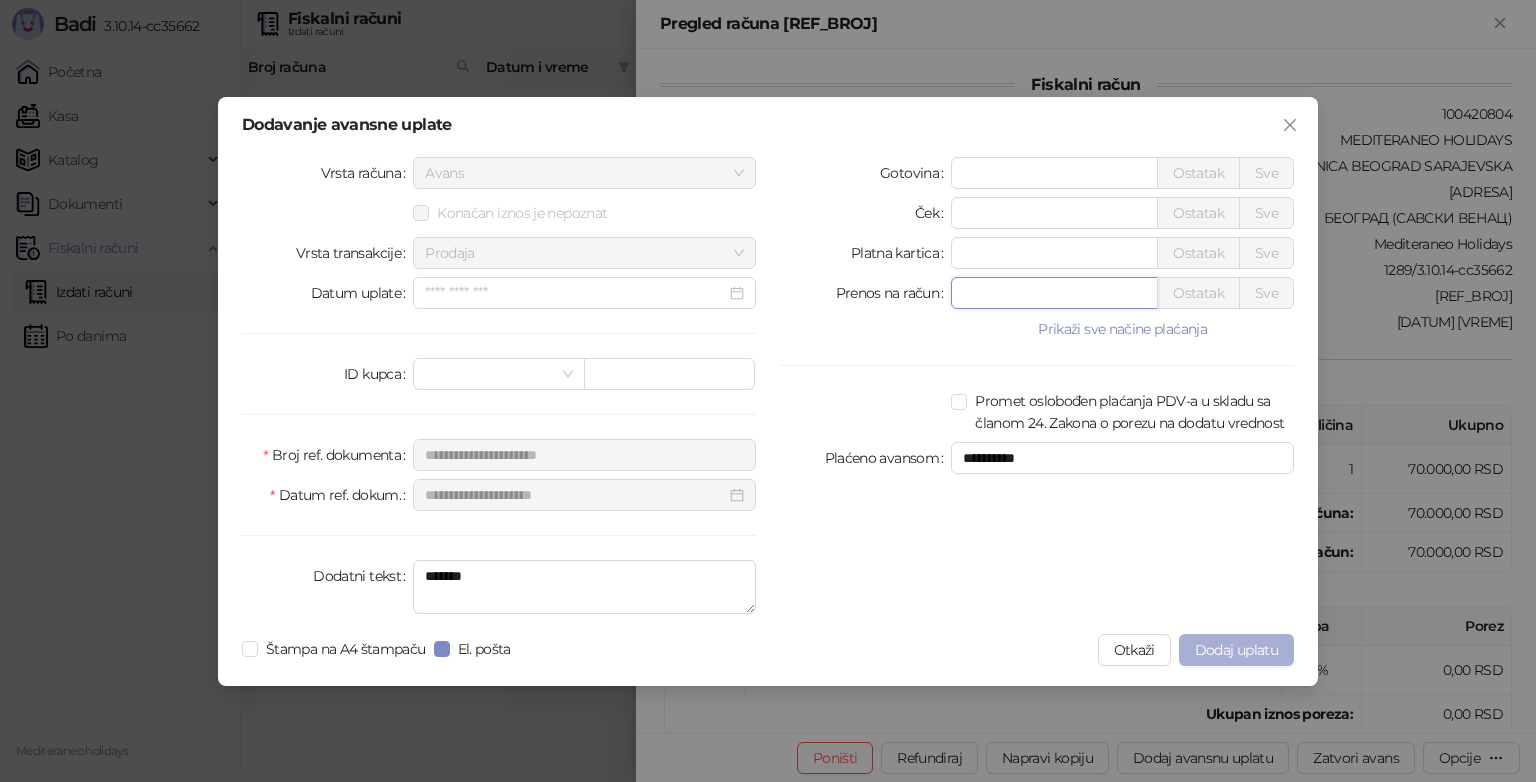 type on "*****" 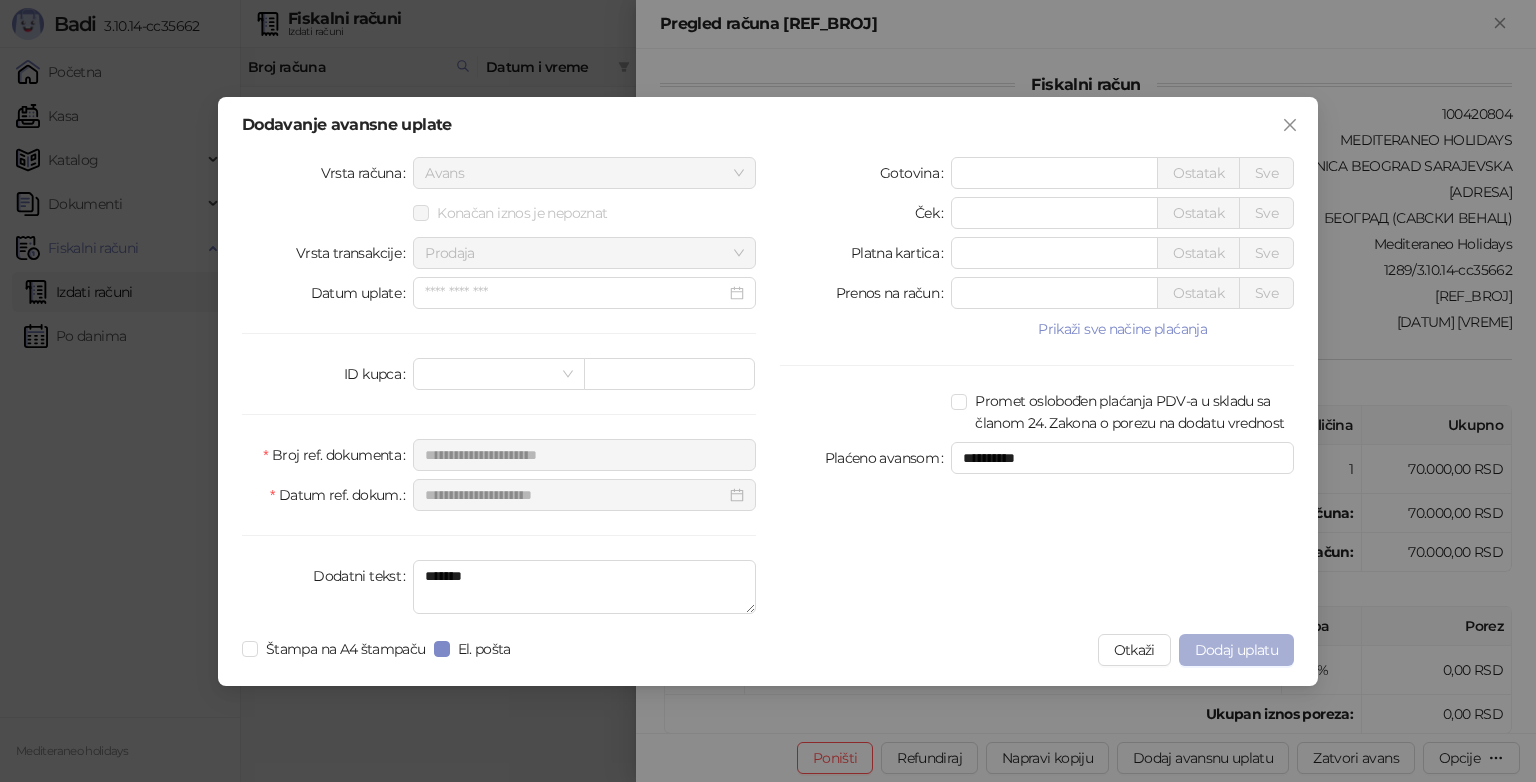 click on "Dodaj uplatu" at bounding box center [1236, 650] 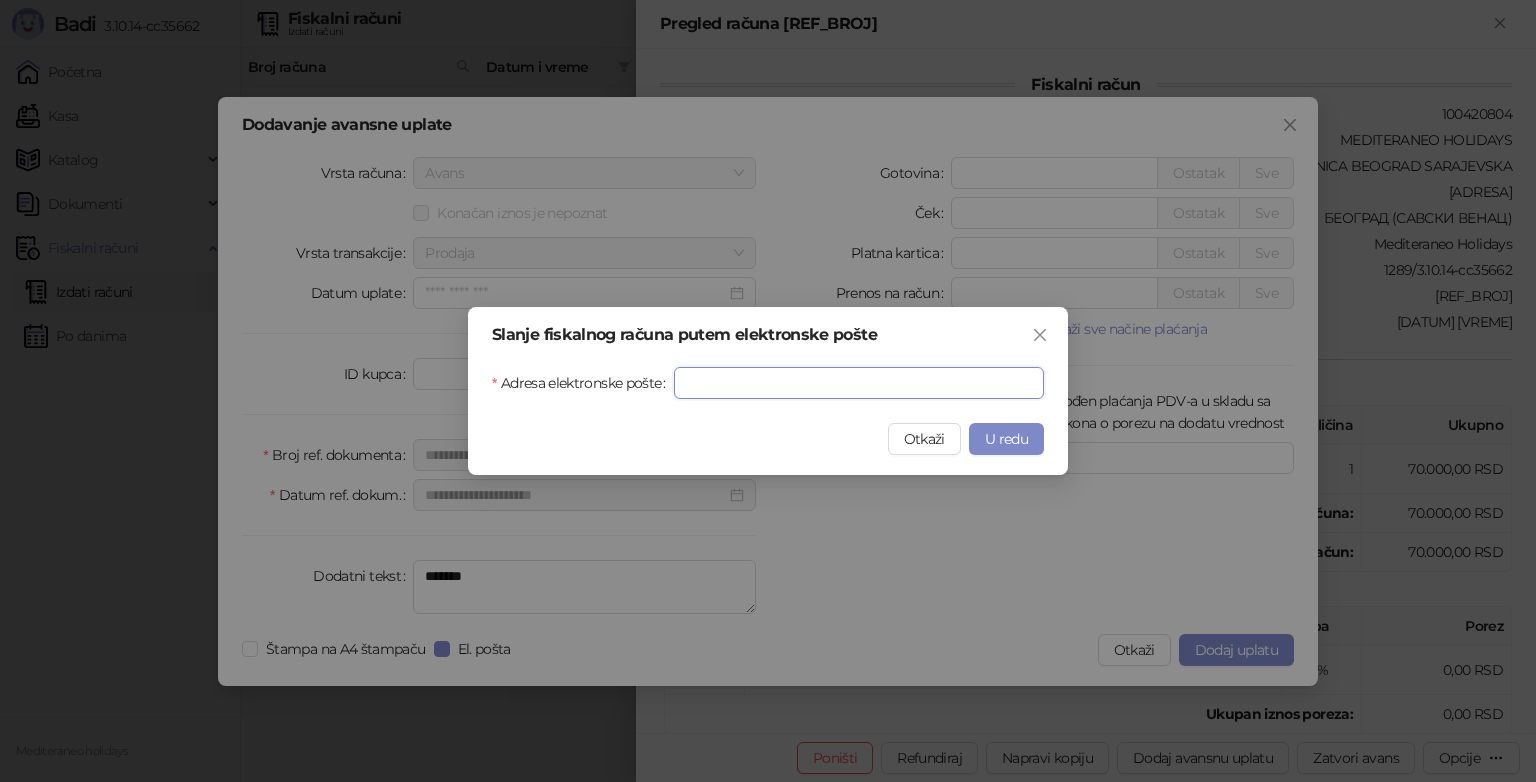 click on "Adresa elektronske pošte" at bounding box center (859, 383) 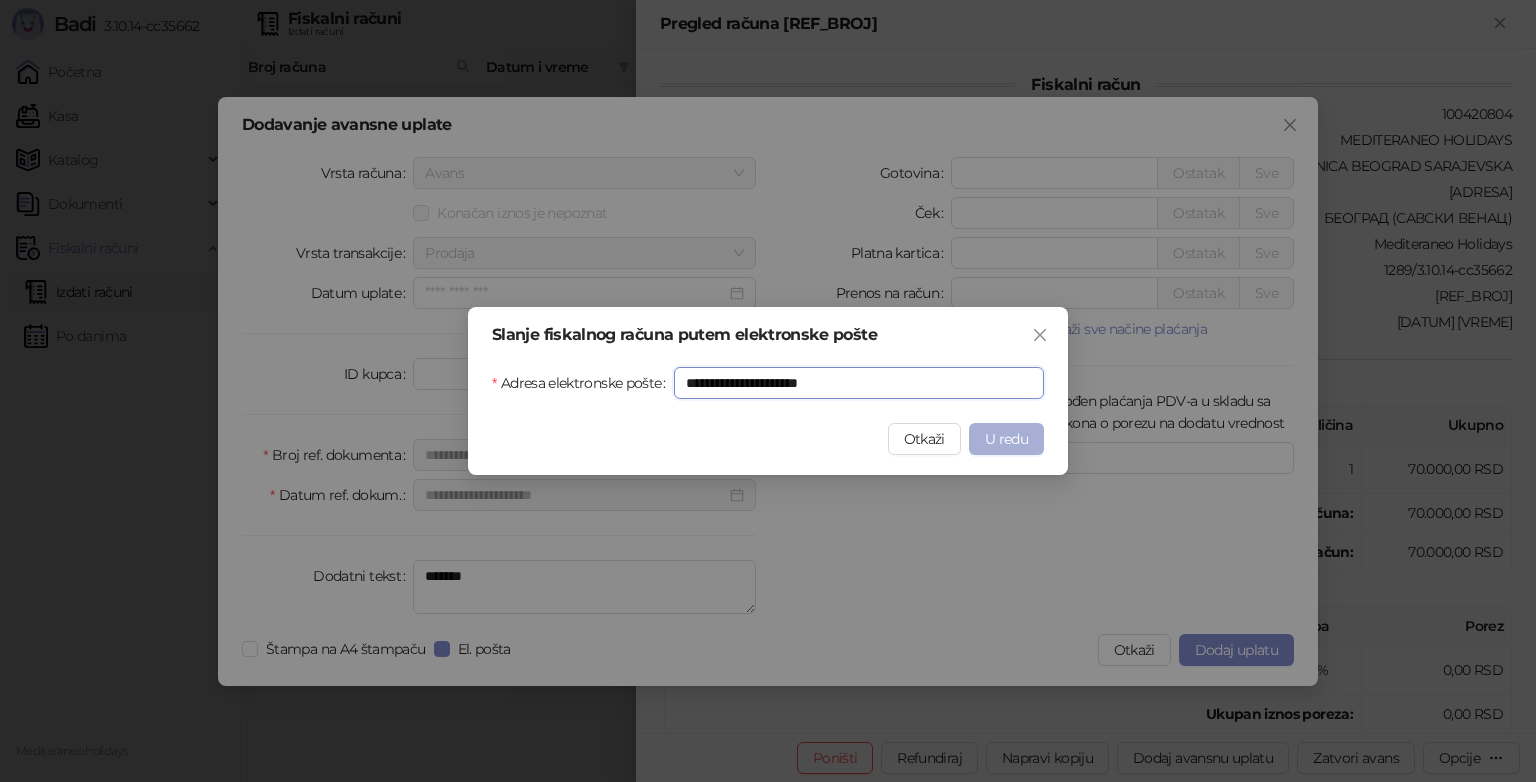 type on "**********" 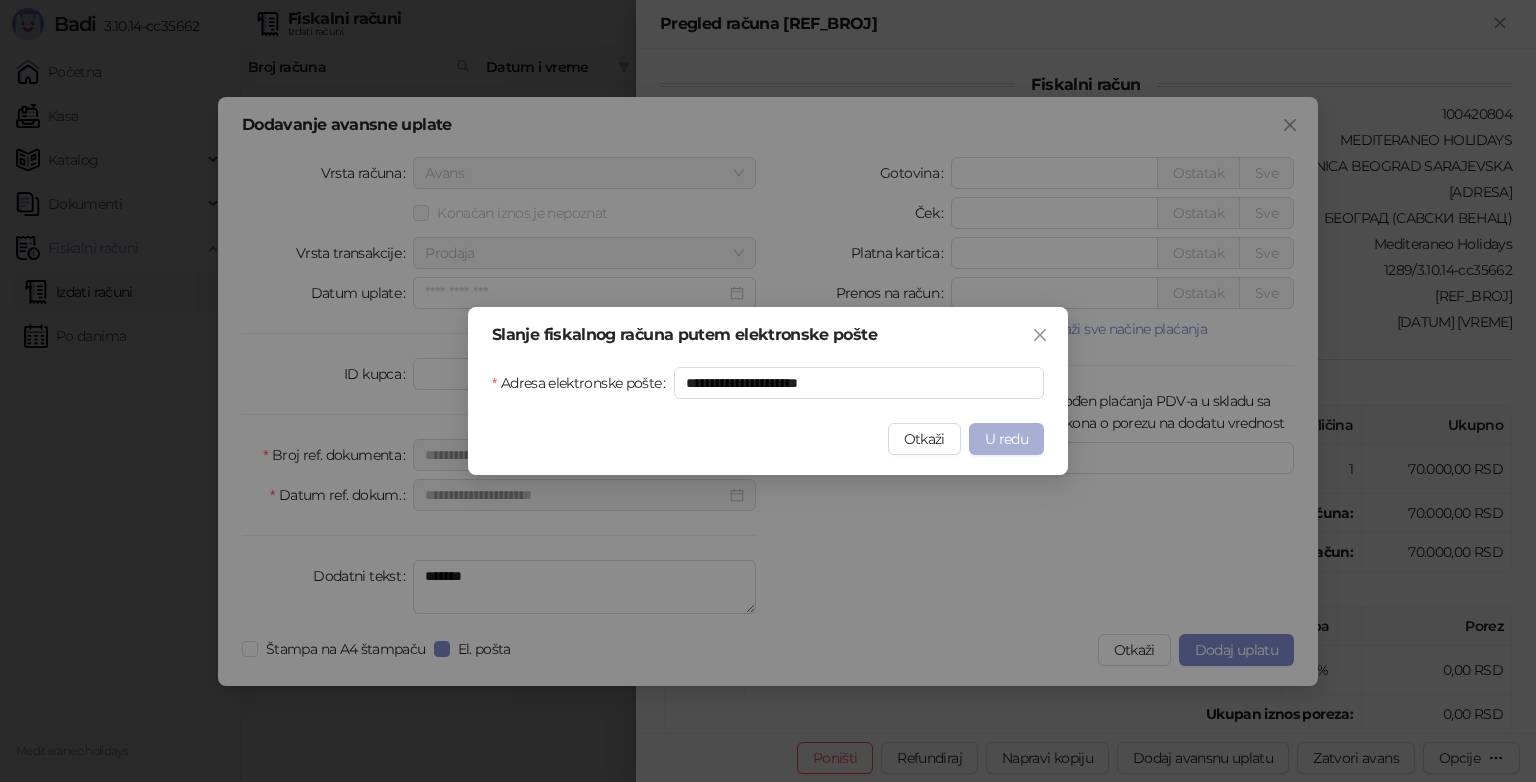 click on "U redu" at bounding box center (1006, 439) 